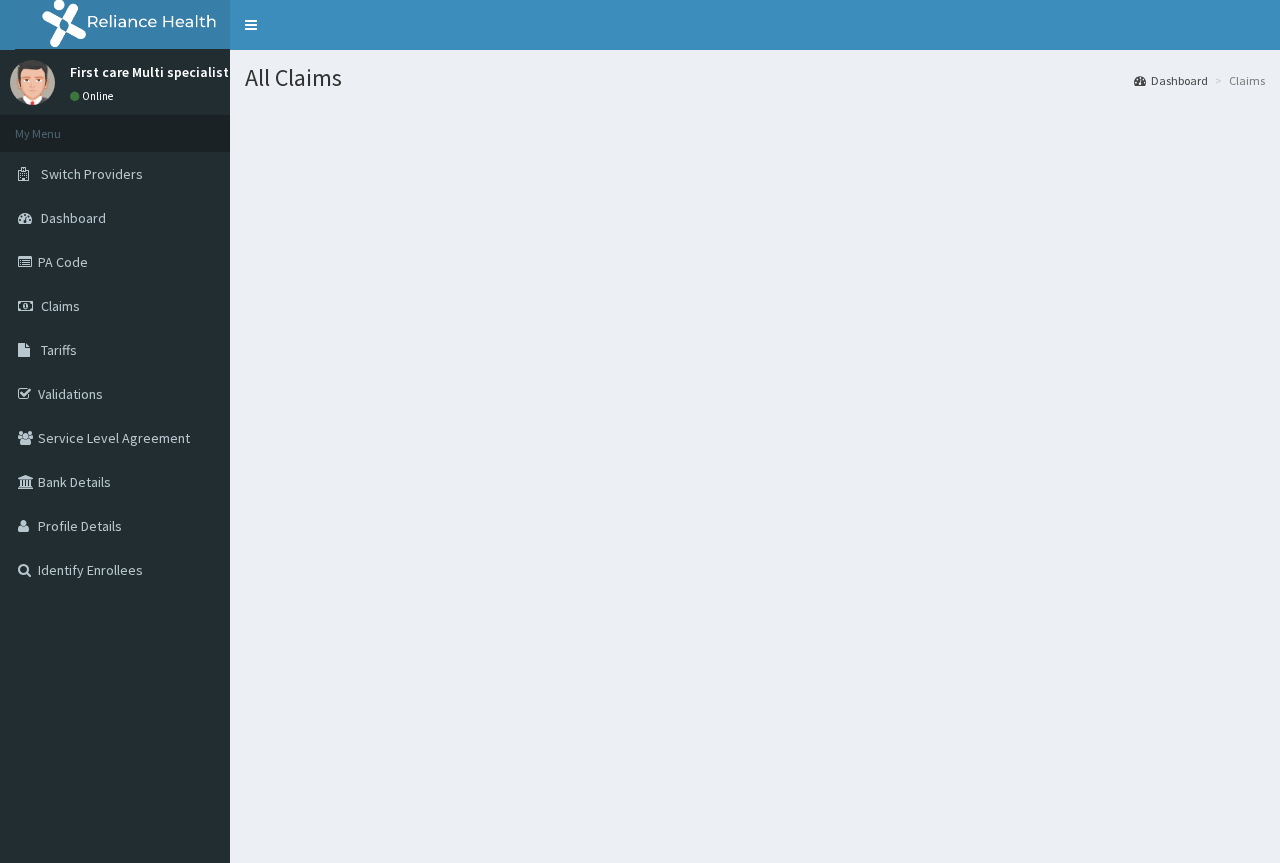 scroll, scrollTop: 0, scrollLeft: 0, axis: both 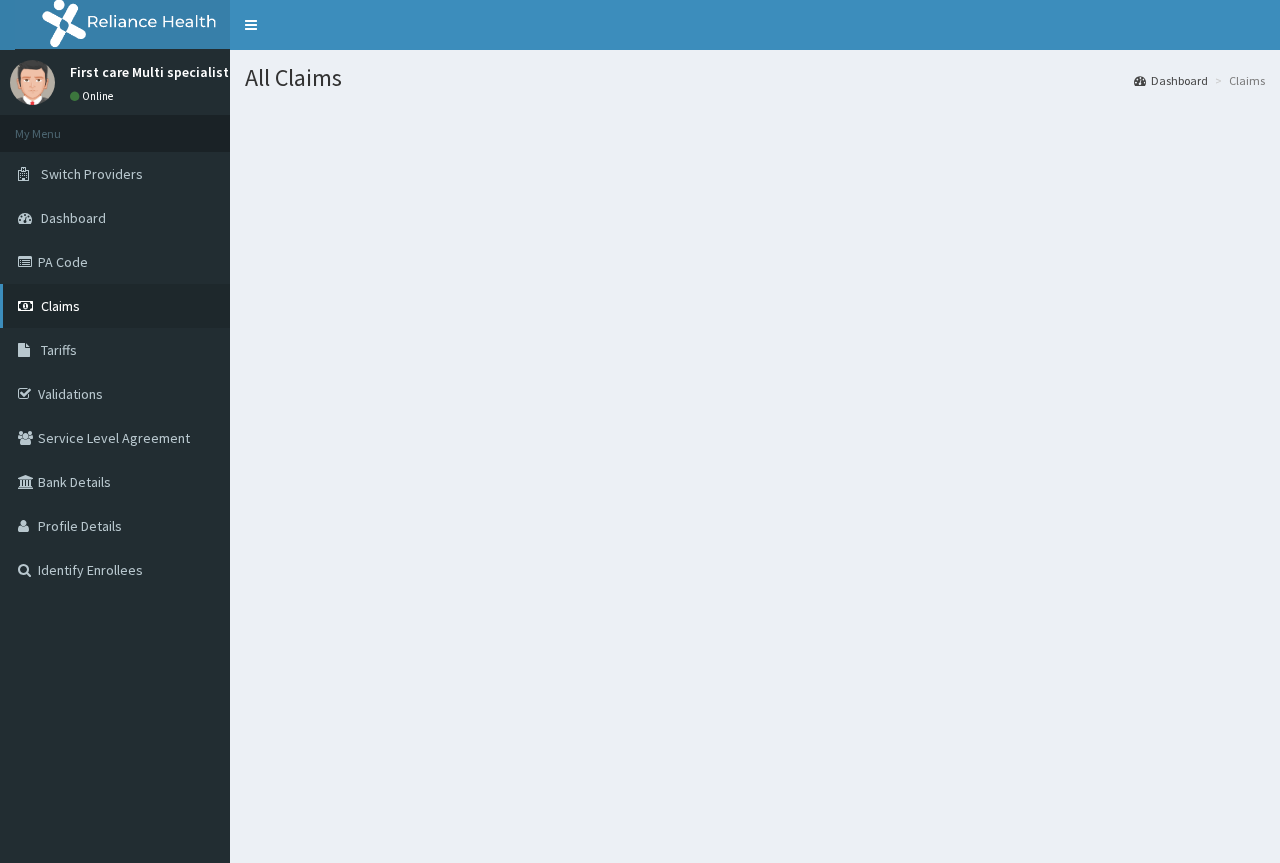 click on "Claims" at bounding box center [60, 306] 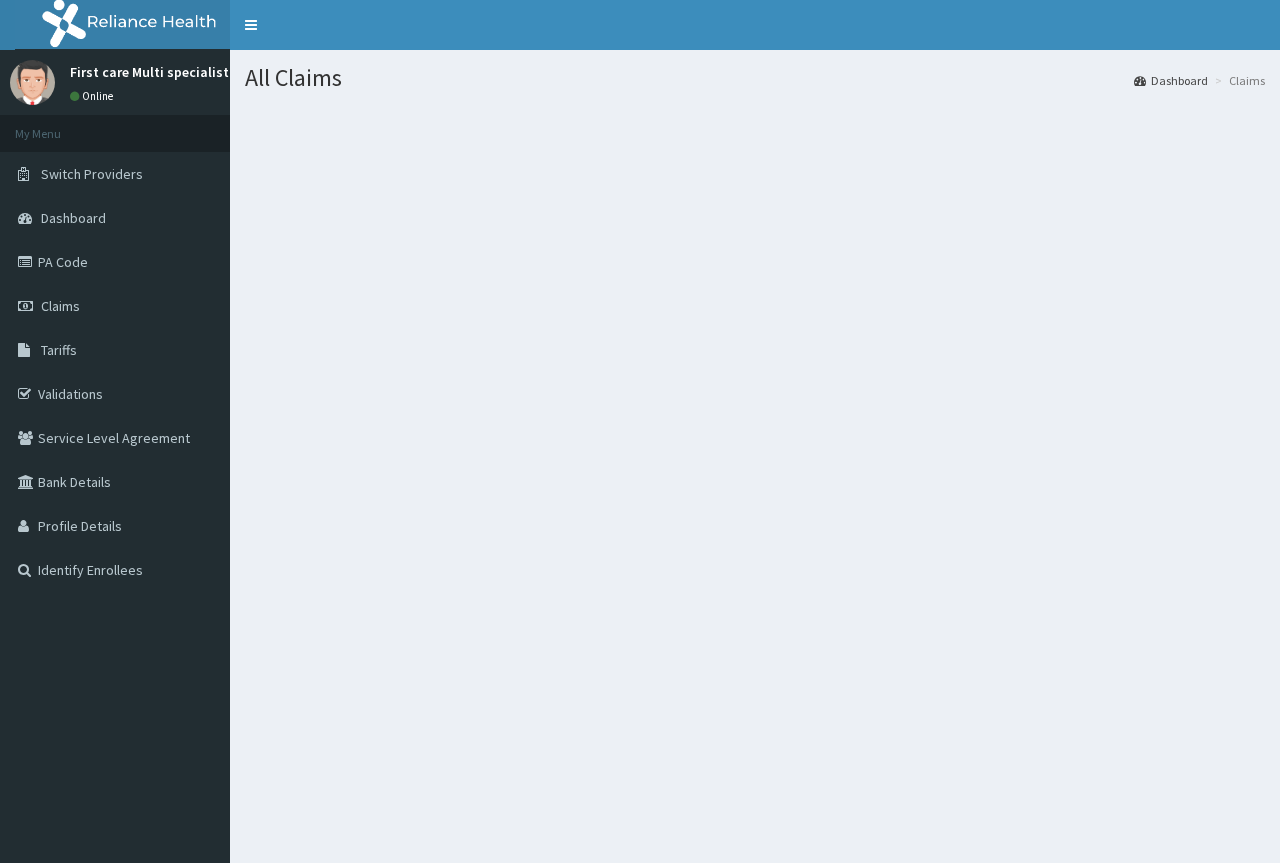 scroll, scrollTop: 0, scrollLeft: 0, axis: both 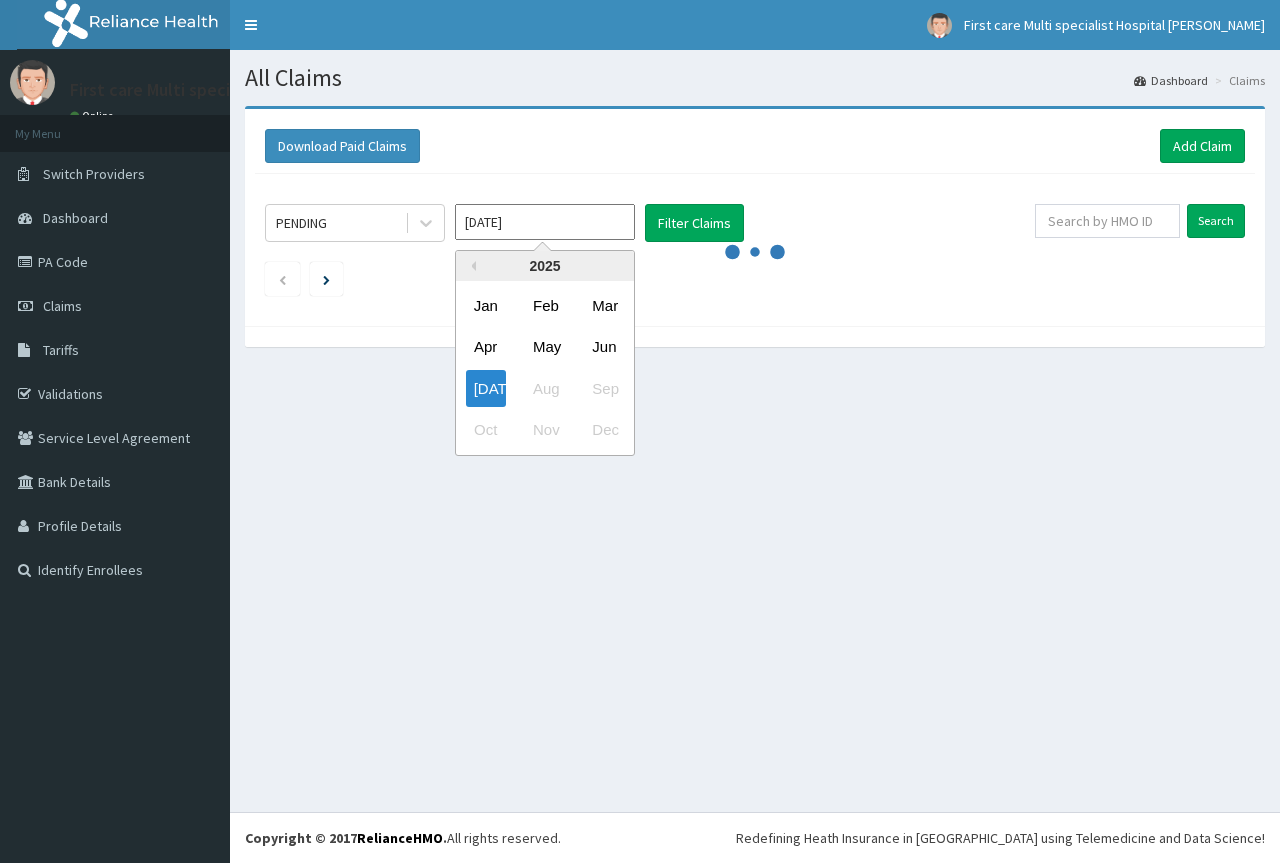 click on "[DATE]" at bounding box center [545, 222] 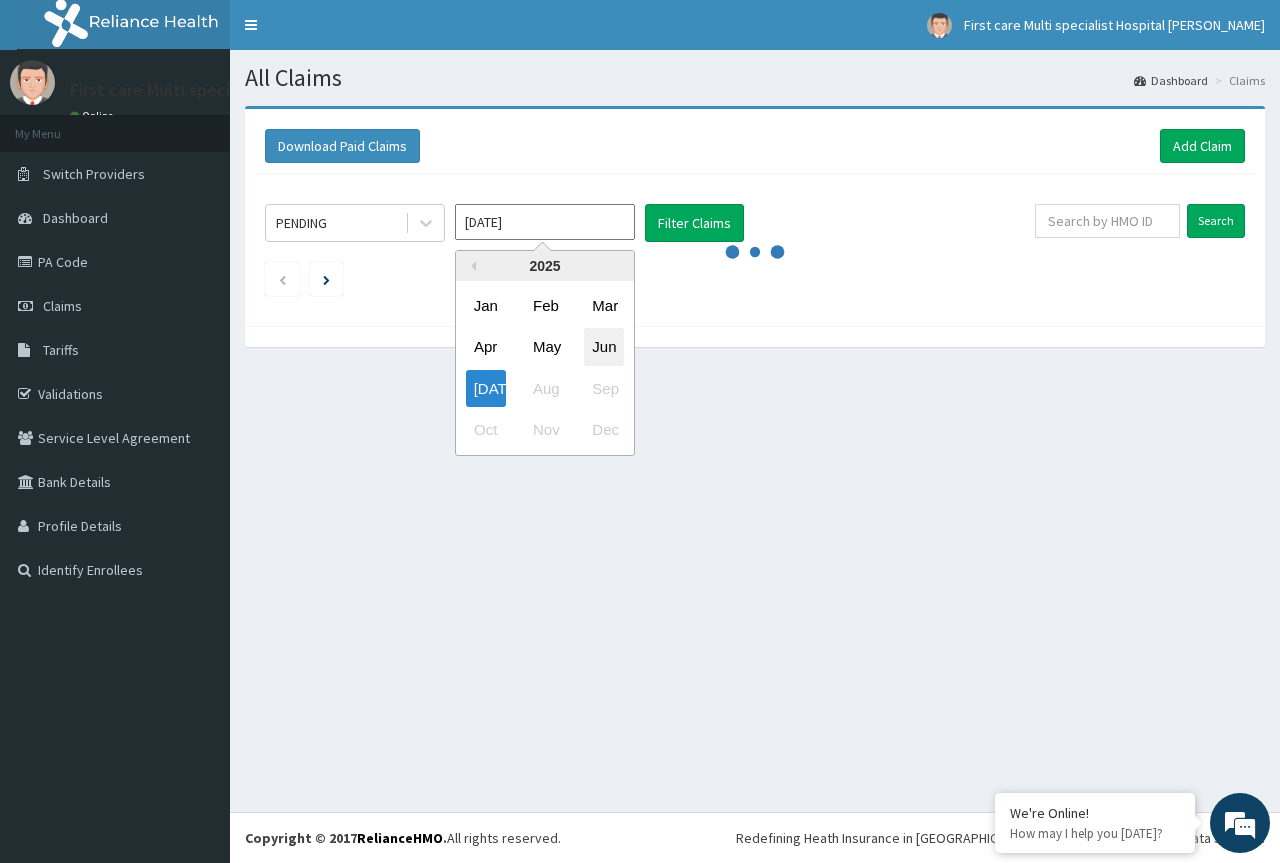click on "Jun" at bounding box center (604, 347) 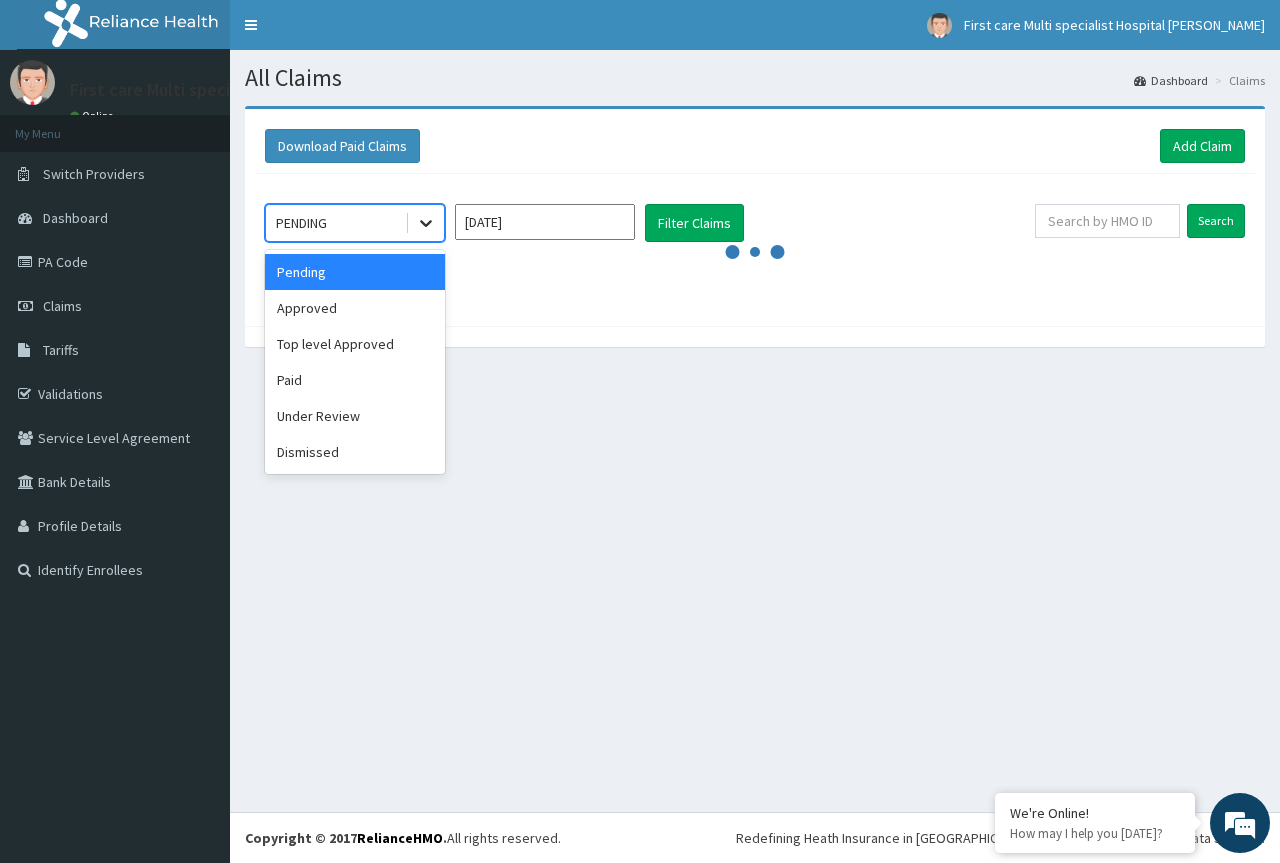 click 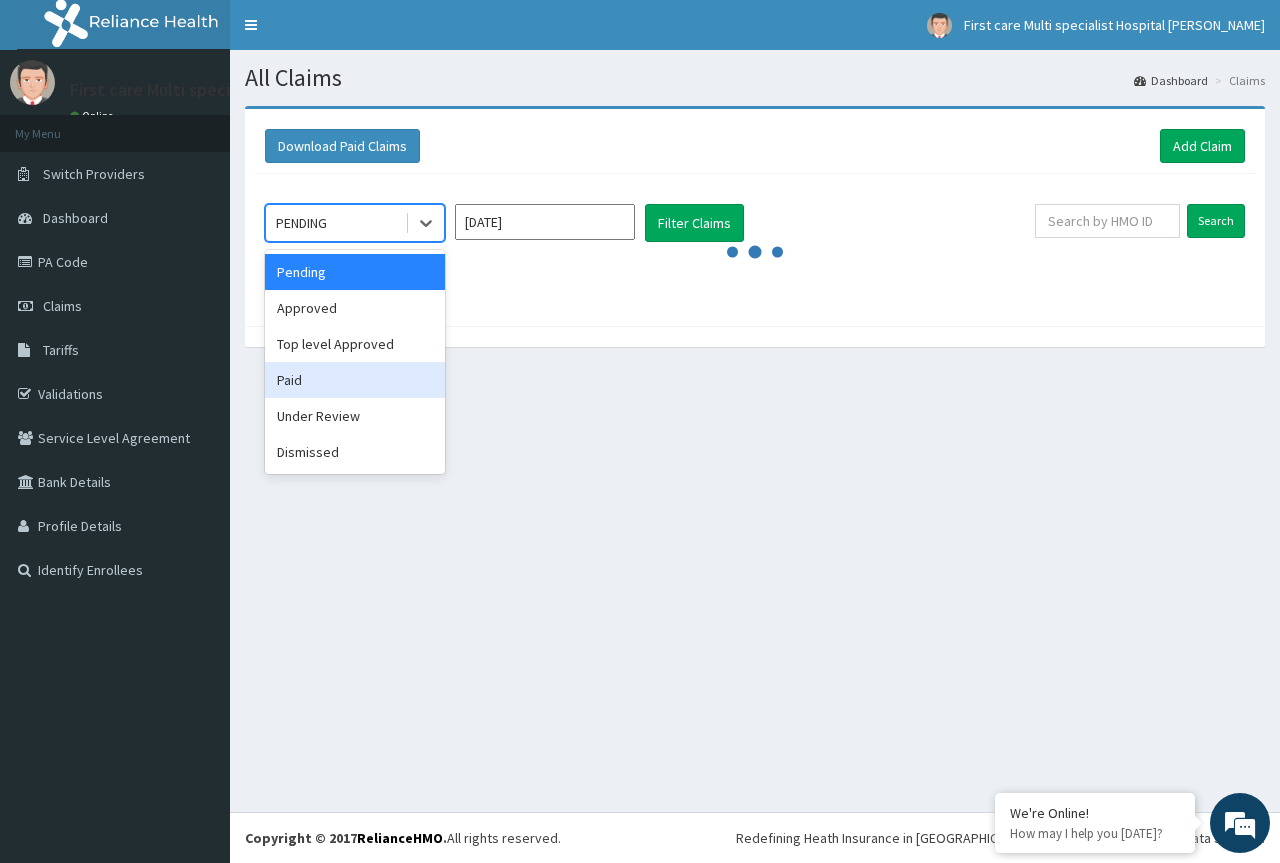 click on "Paid" at bounding box center (355, 380) 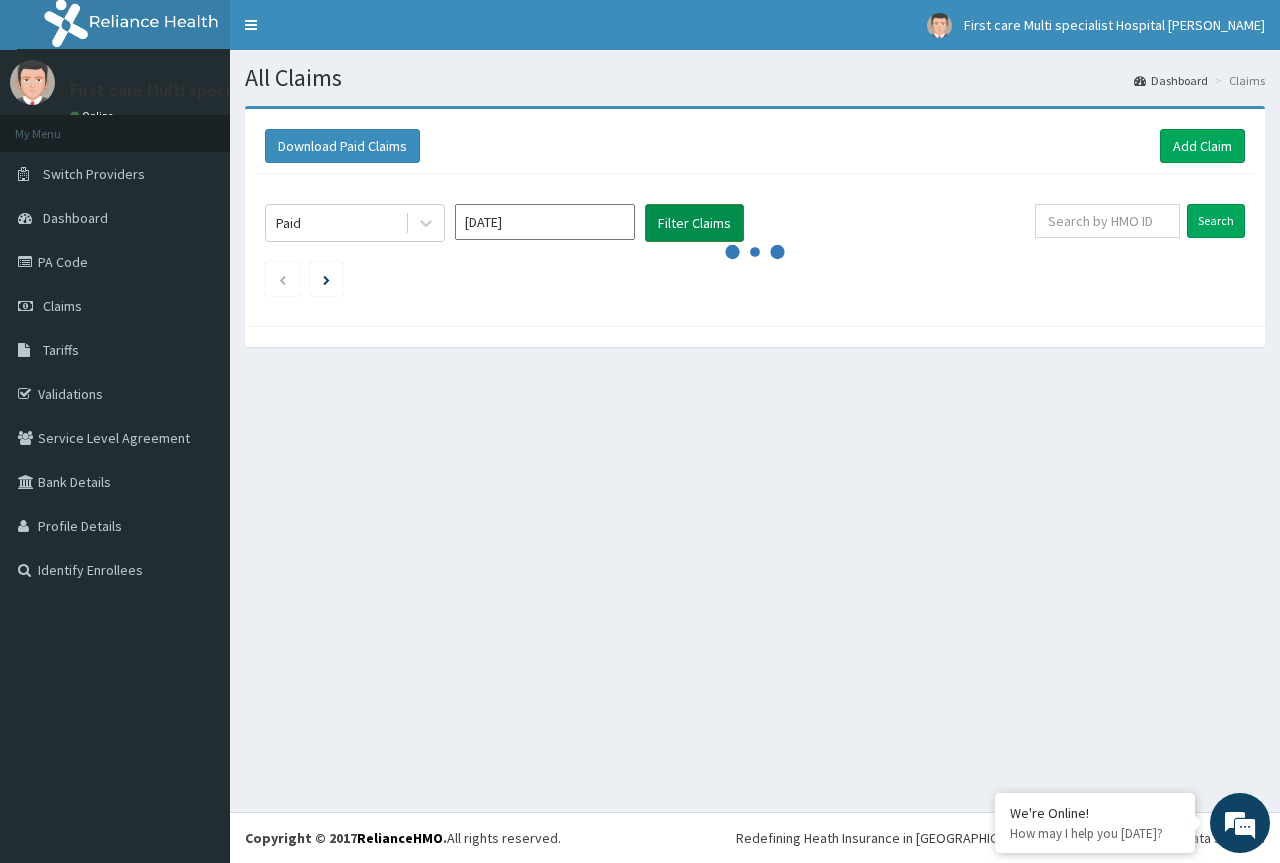 click on "Filter Claims" at bounding box center [694, 223] 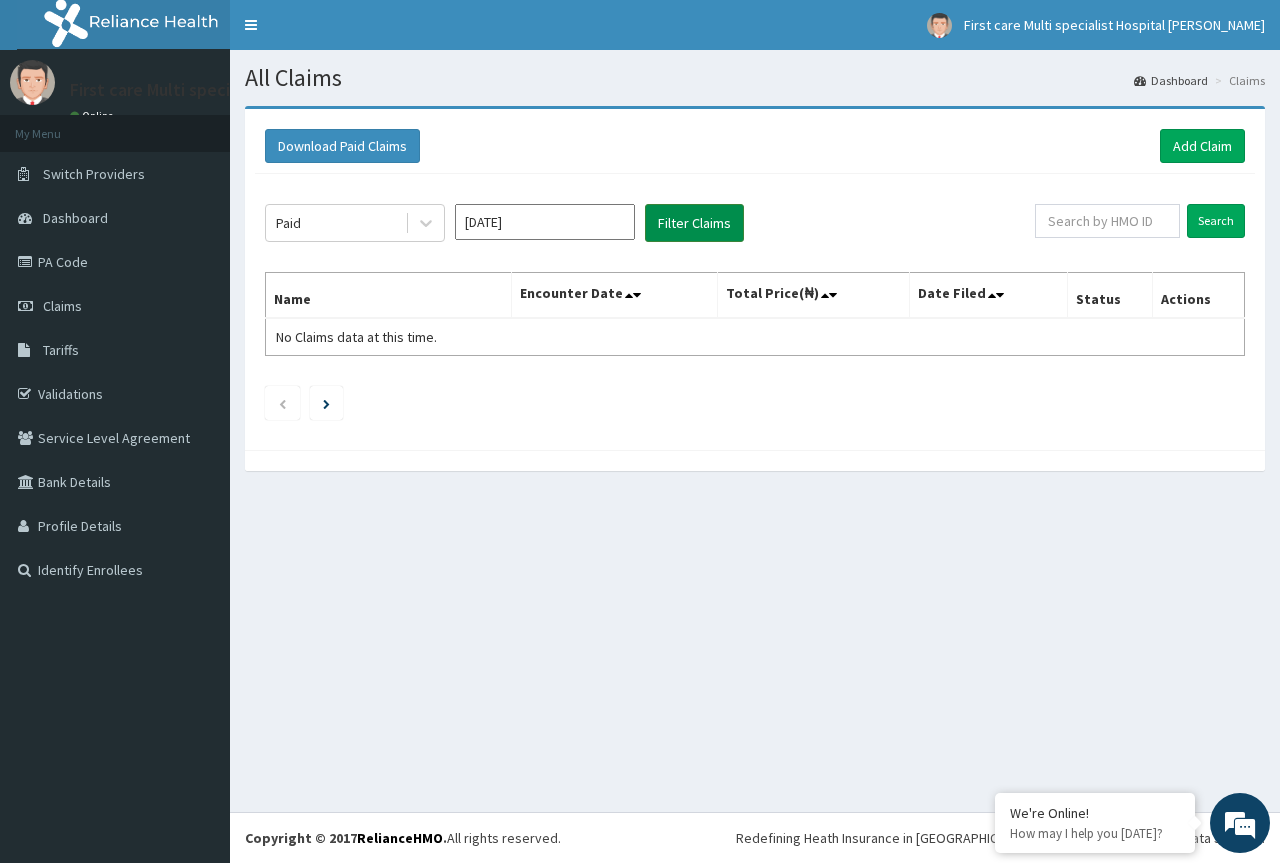 click on "Filter Claims" at bounding box center [694, 223] 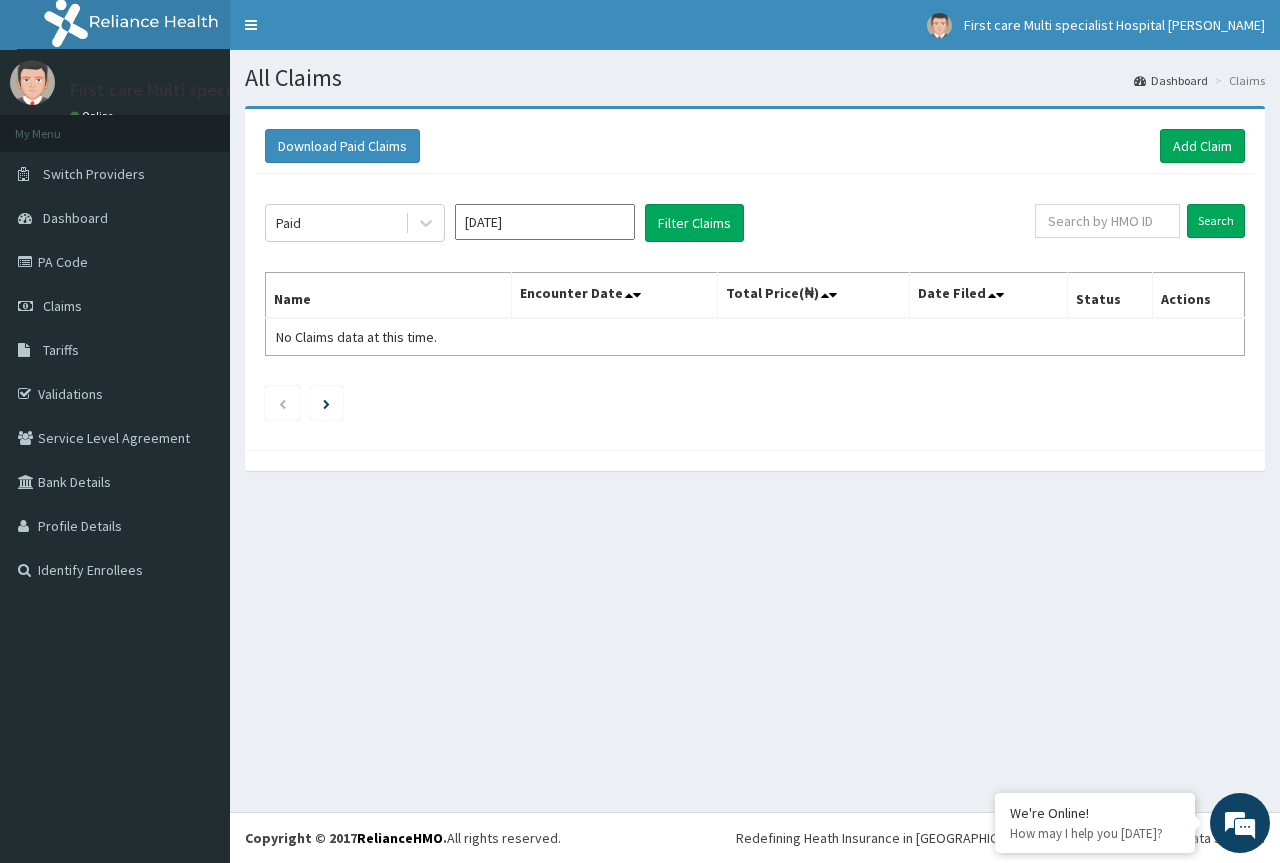 click on "[DATE]" at bounding box center [545, 222] 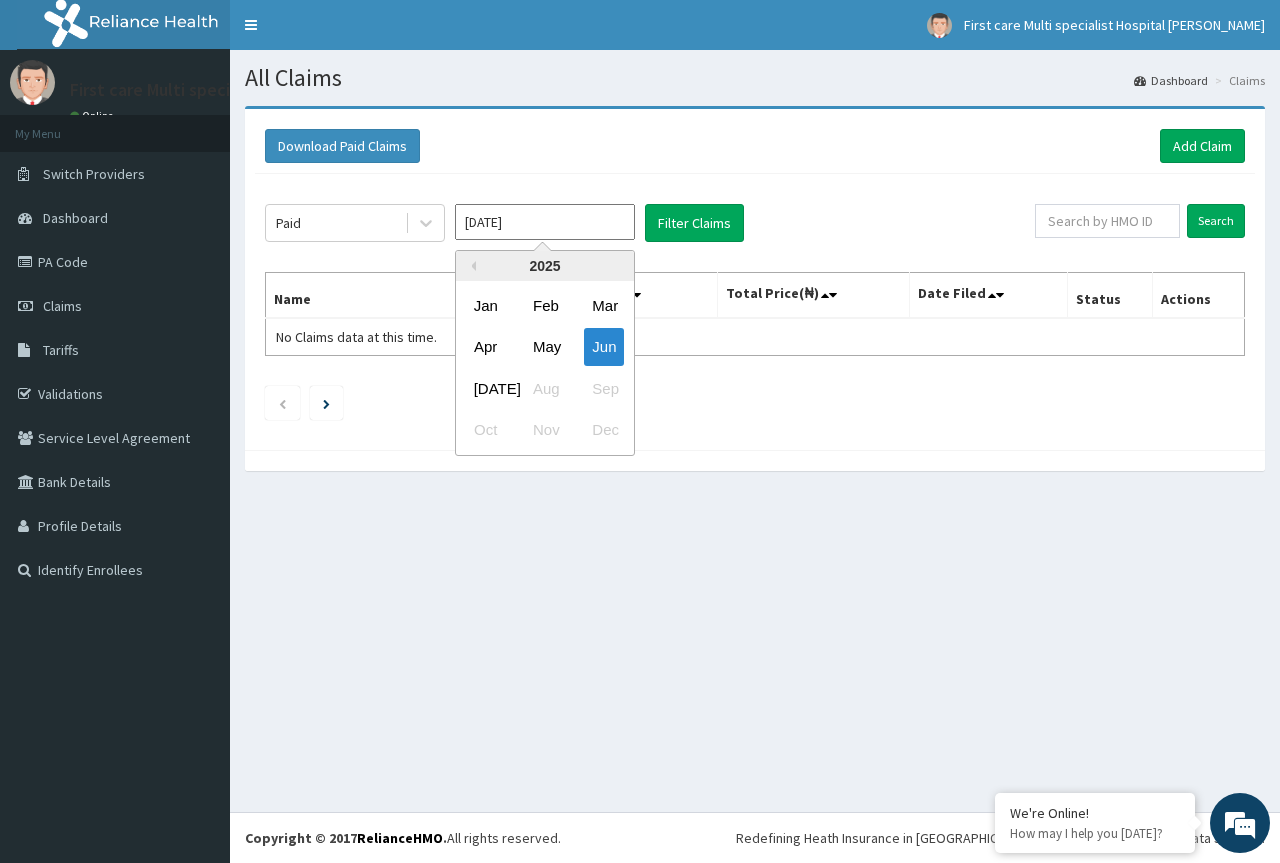 scroll, scrollTop: 0, scrollLeft: 0, axis: both 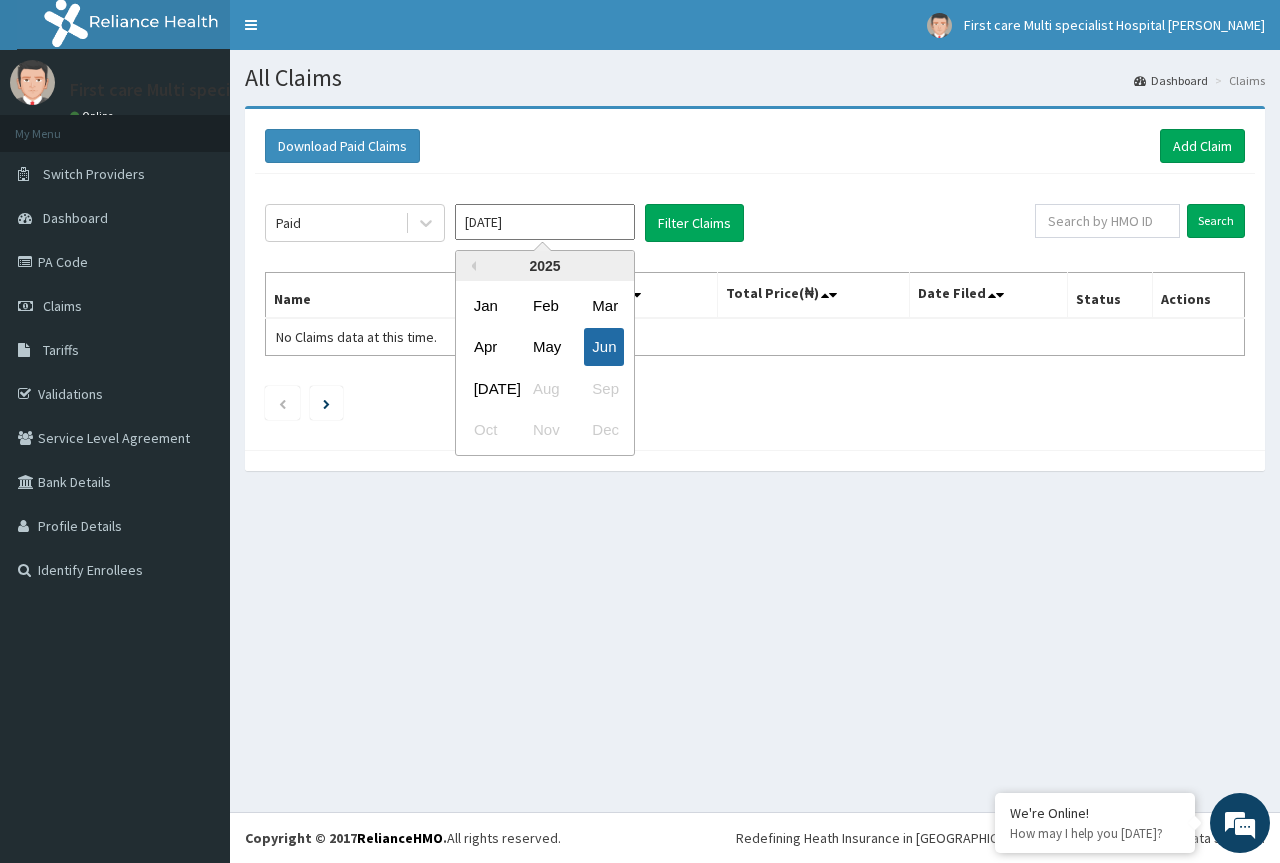 click on "Jun" at bounding box center (604, 347) 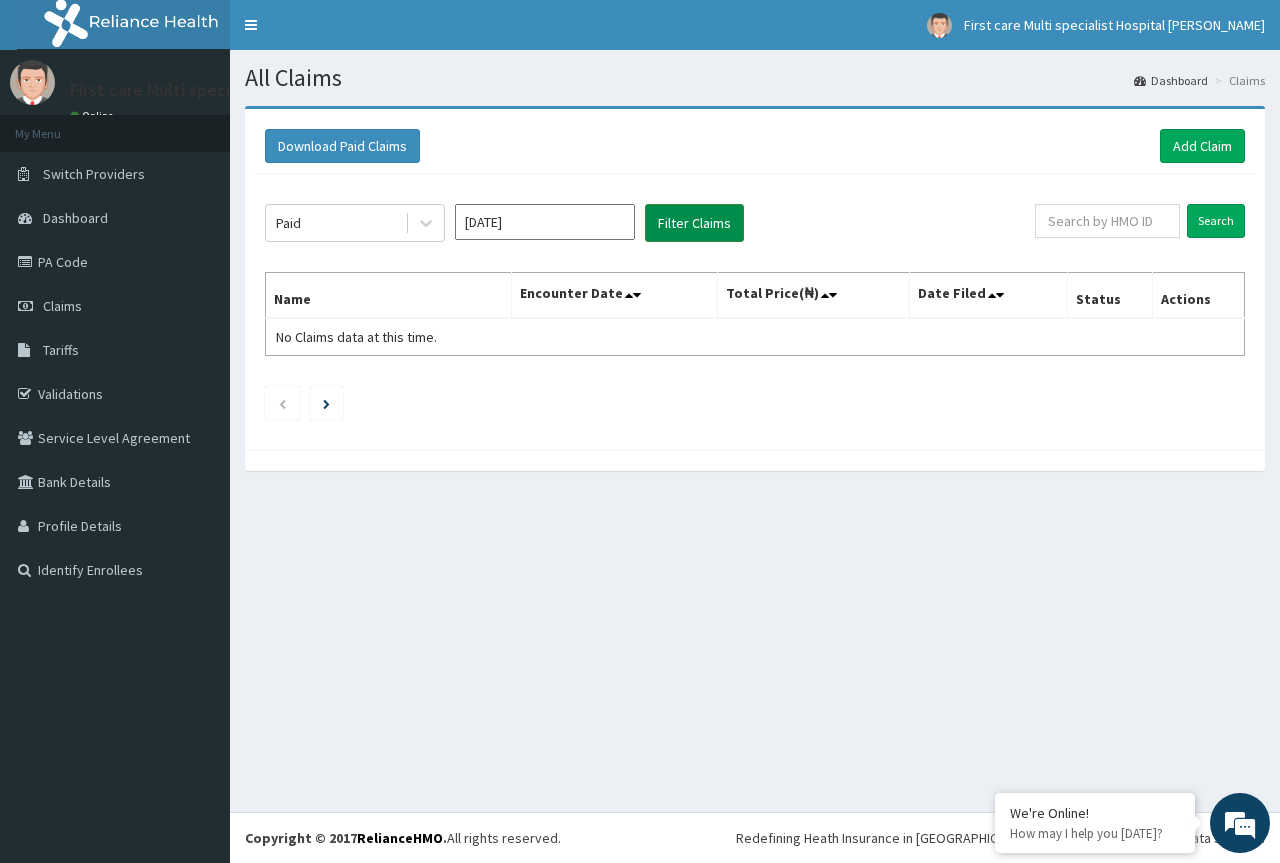 click on "Filter Claims" at bounding box center (694, 223) 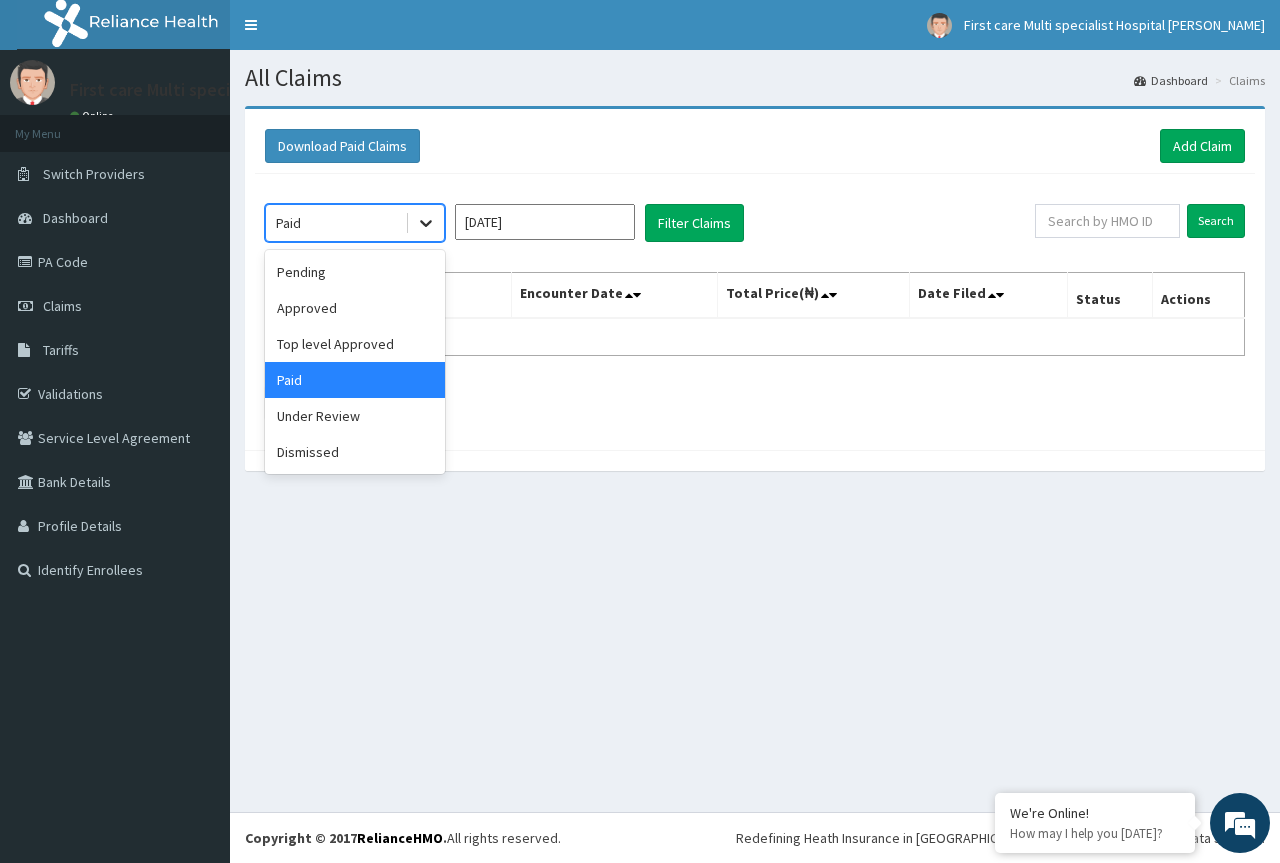 click at bounding box center [426, 223] 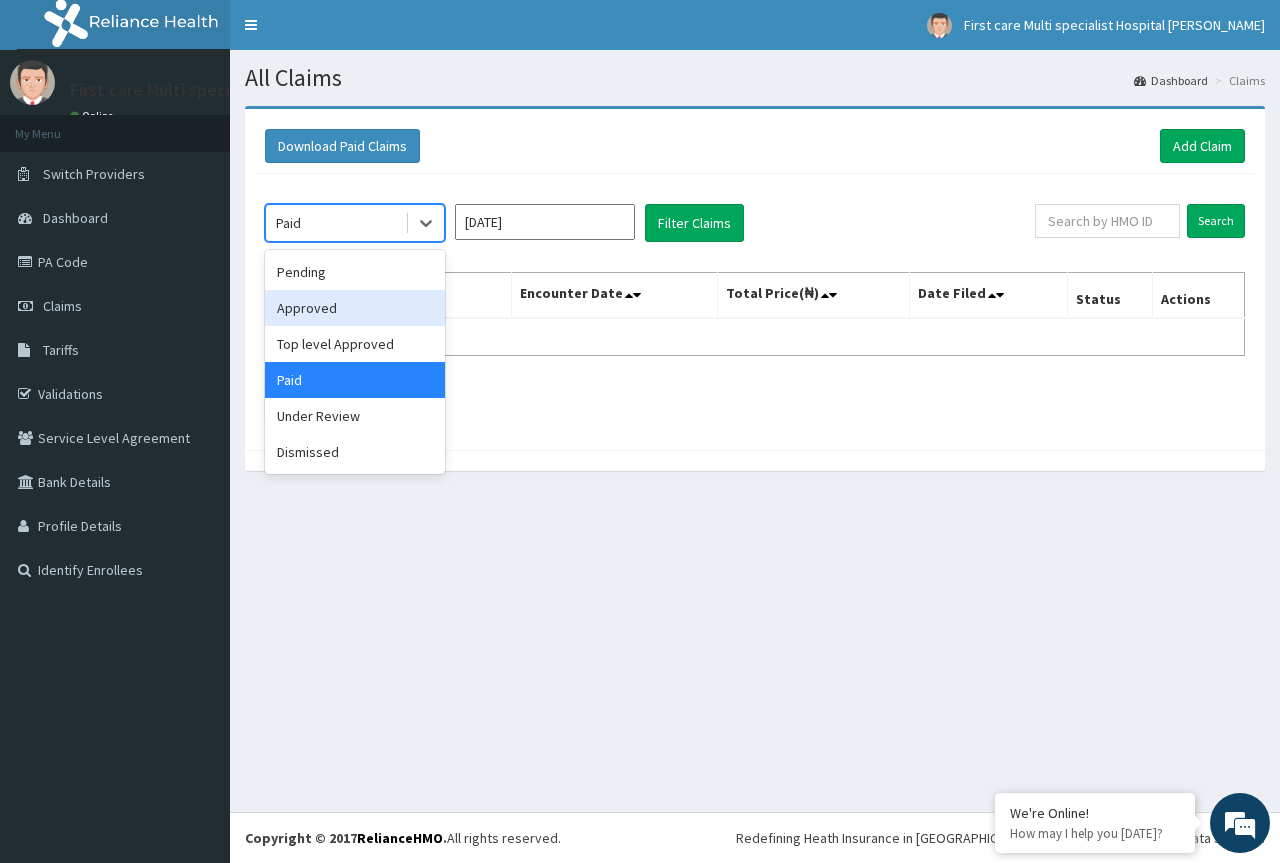 click on "Approved" at bounding box center (355, 308) 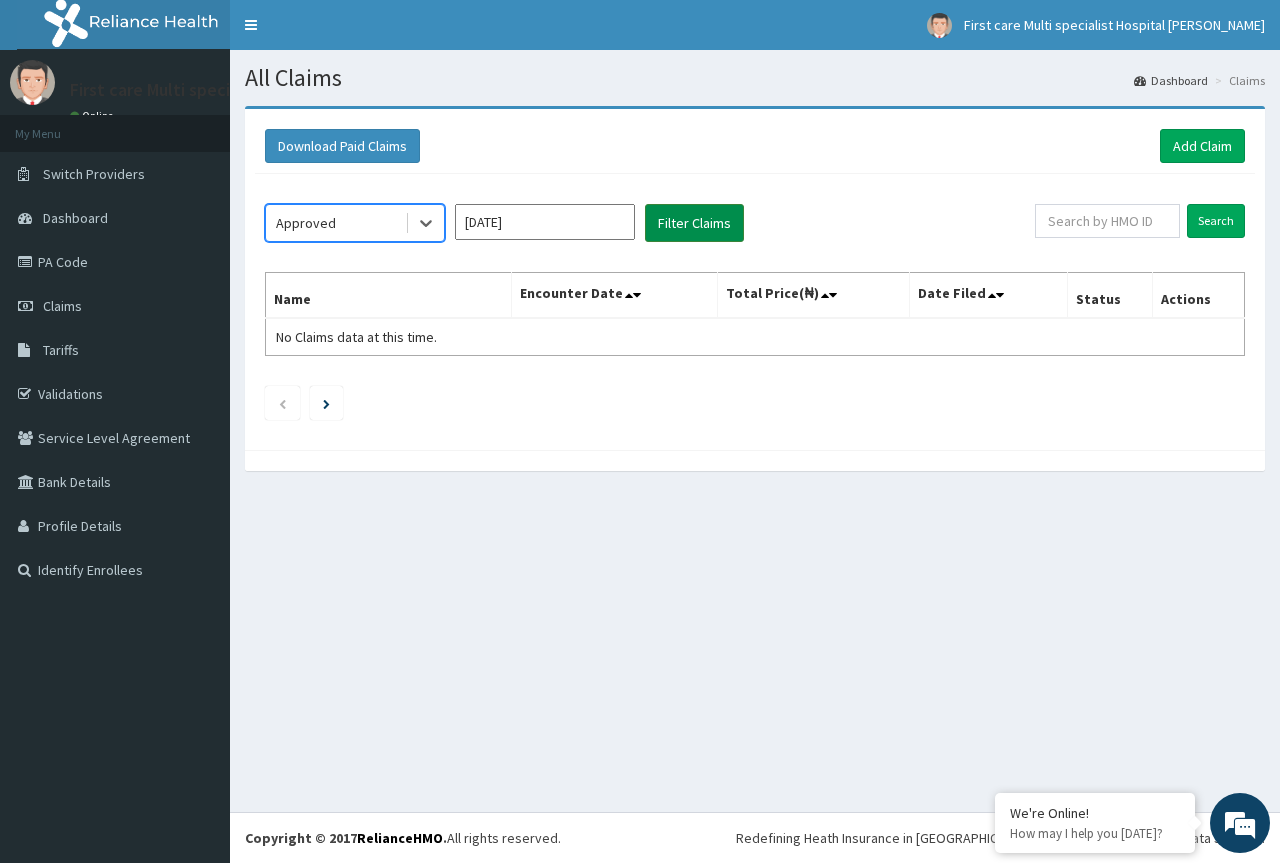 click on "Filter Claims" at bounding box center (694, 223) 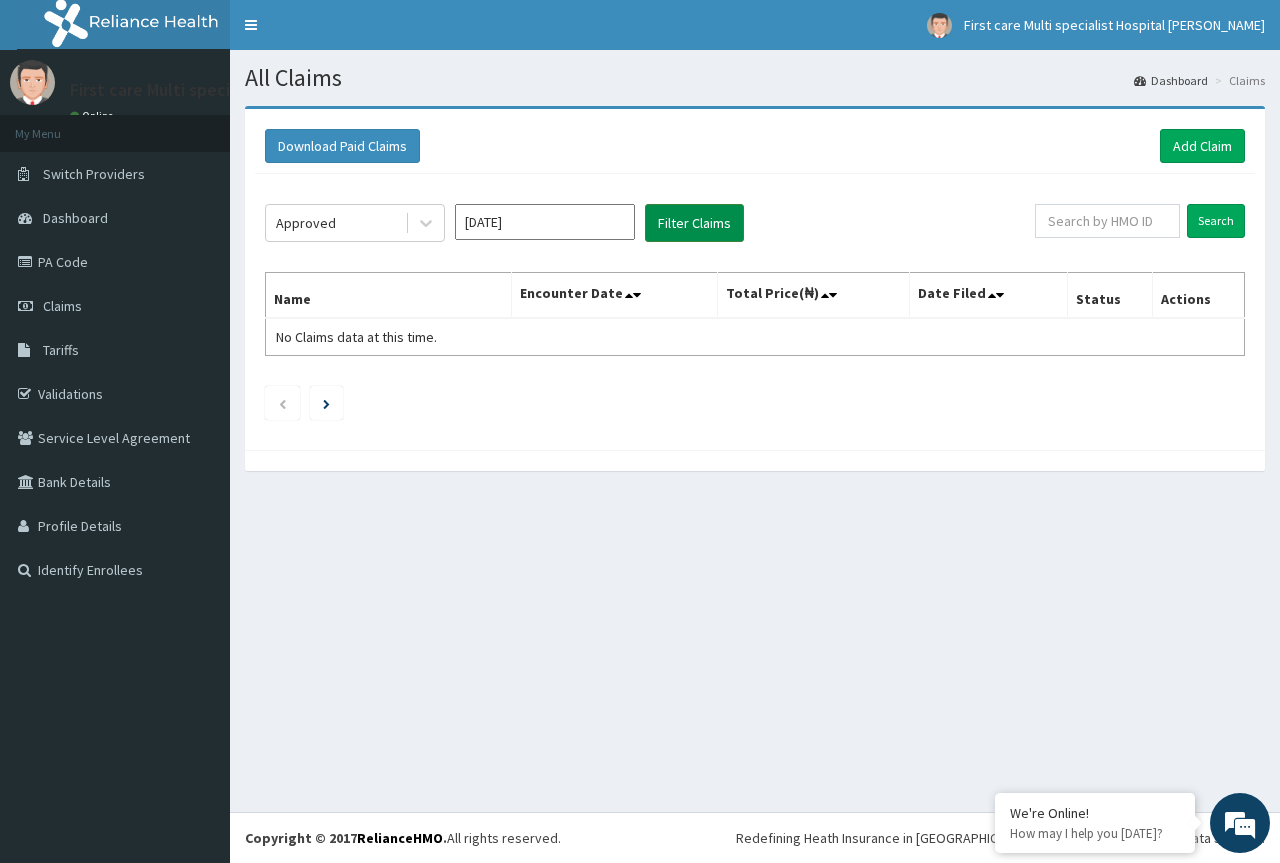 click on "Filter Claims" at bounding box center [694, 223] 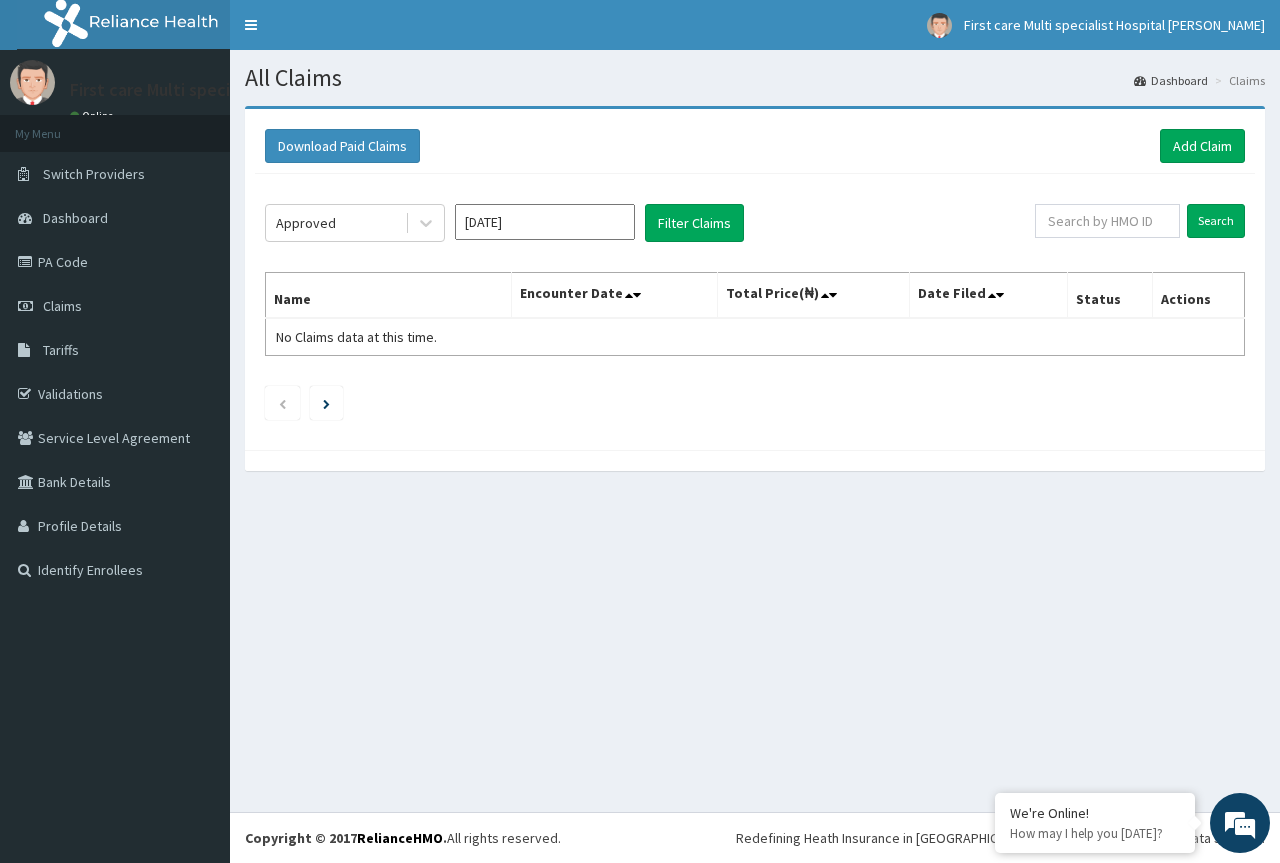 click on "[DATE]" at bounding box center (545, 222) 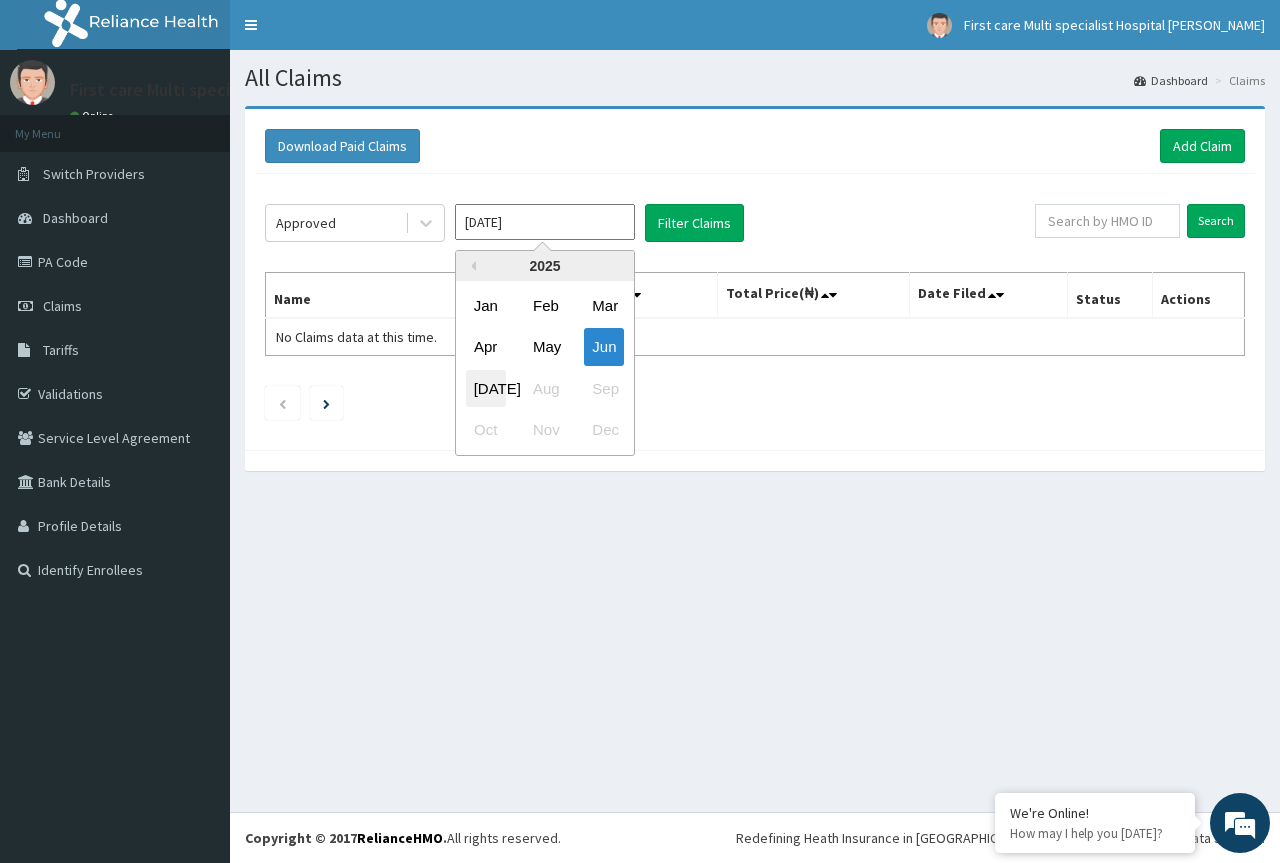 click on "[DATE]" at bounding box center (486, 388) 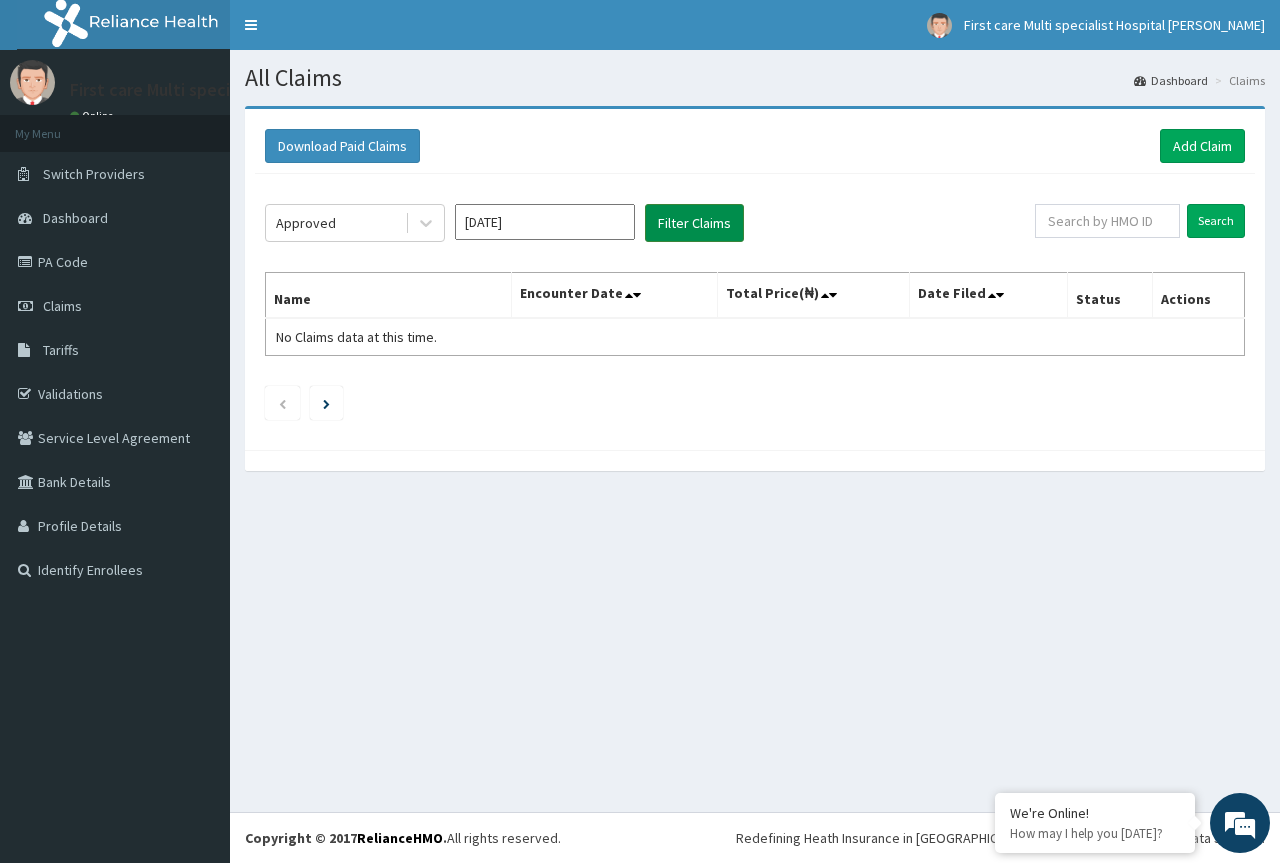 click on "Filter Claims" at bounding box center (694, 223) 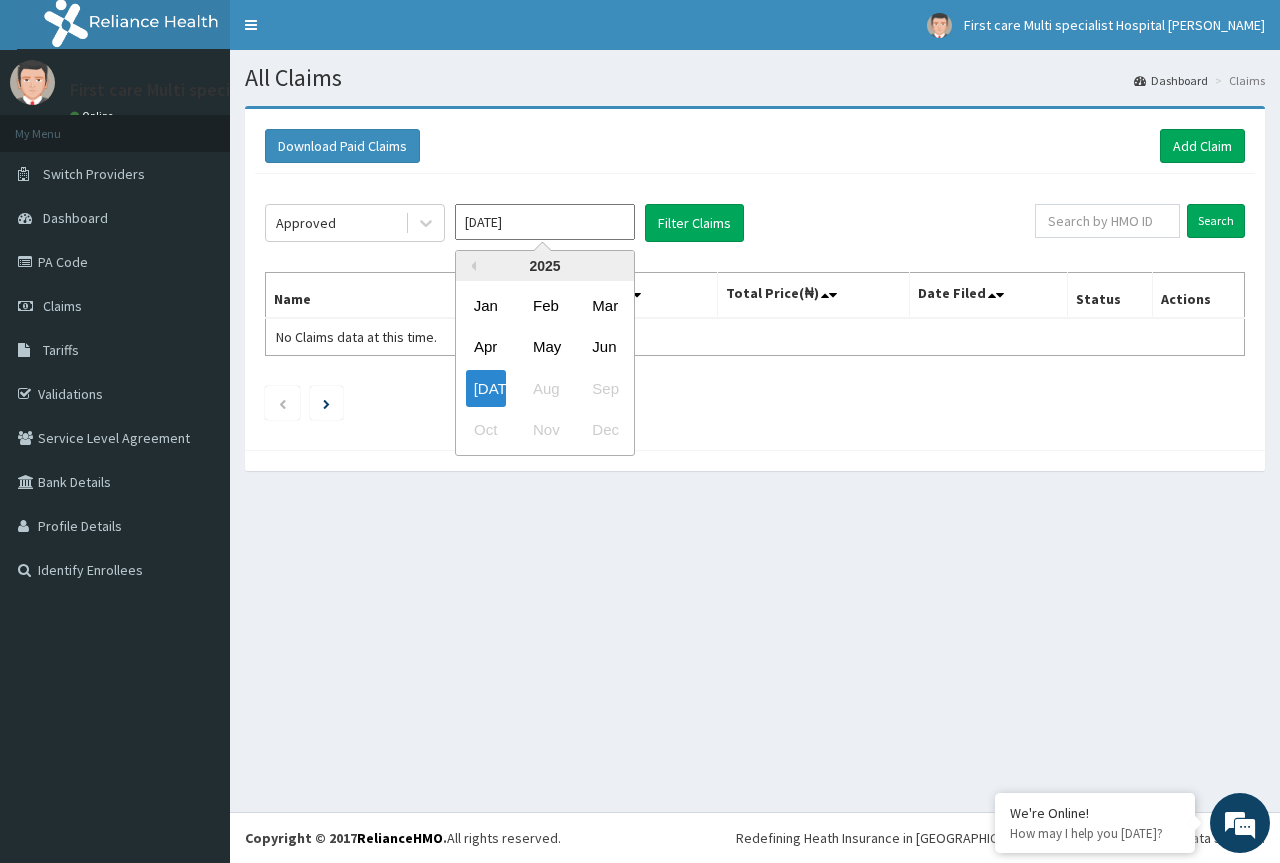 click on "[DATE]" at bounding box center (545, 222) 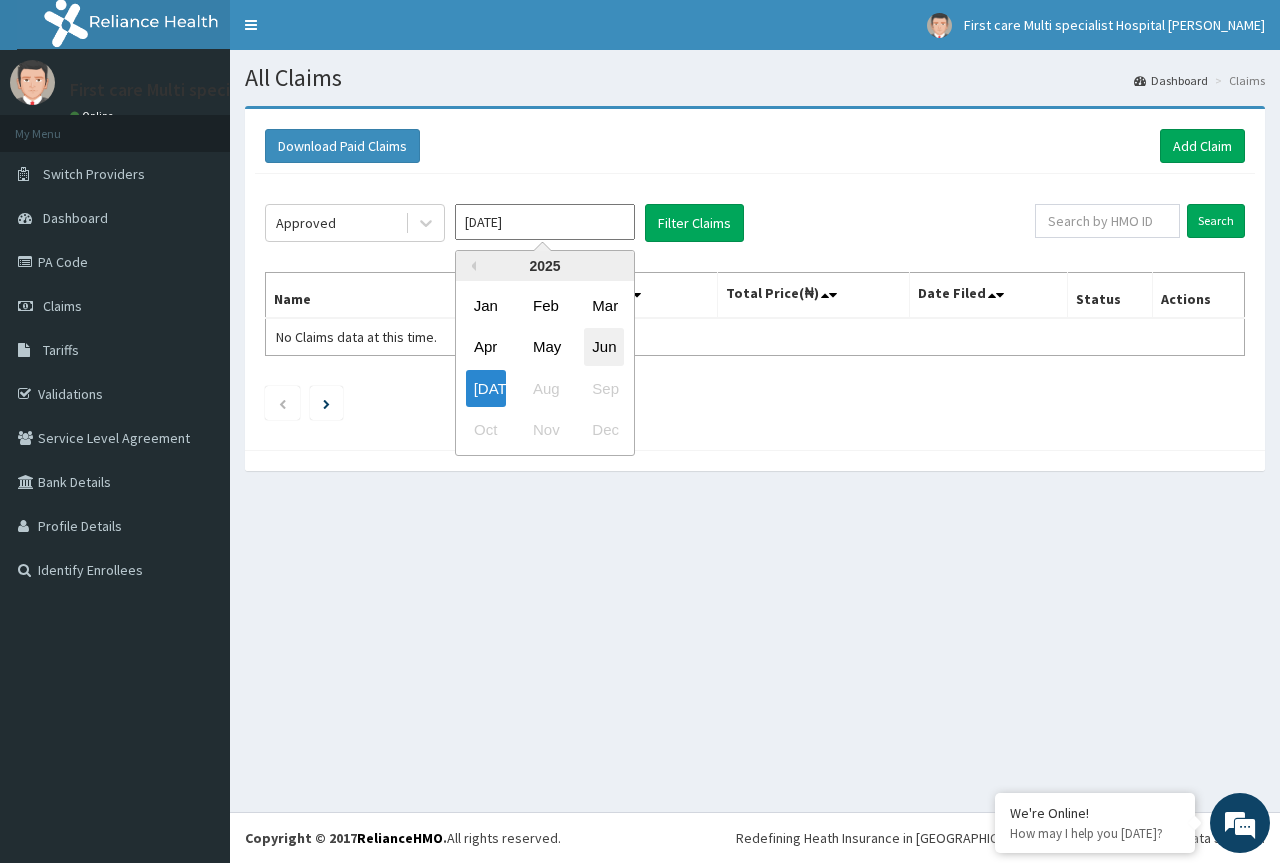 click on "Jun" at bounding box center (604, 347) 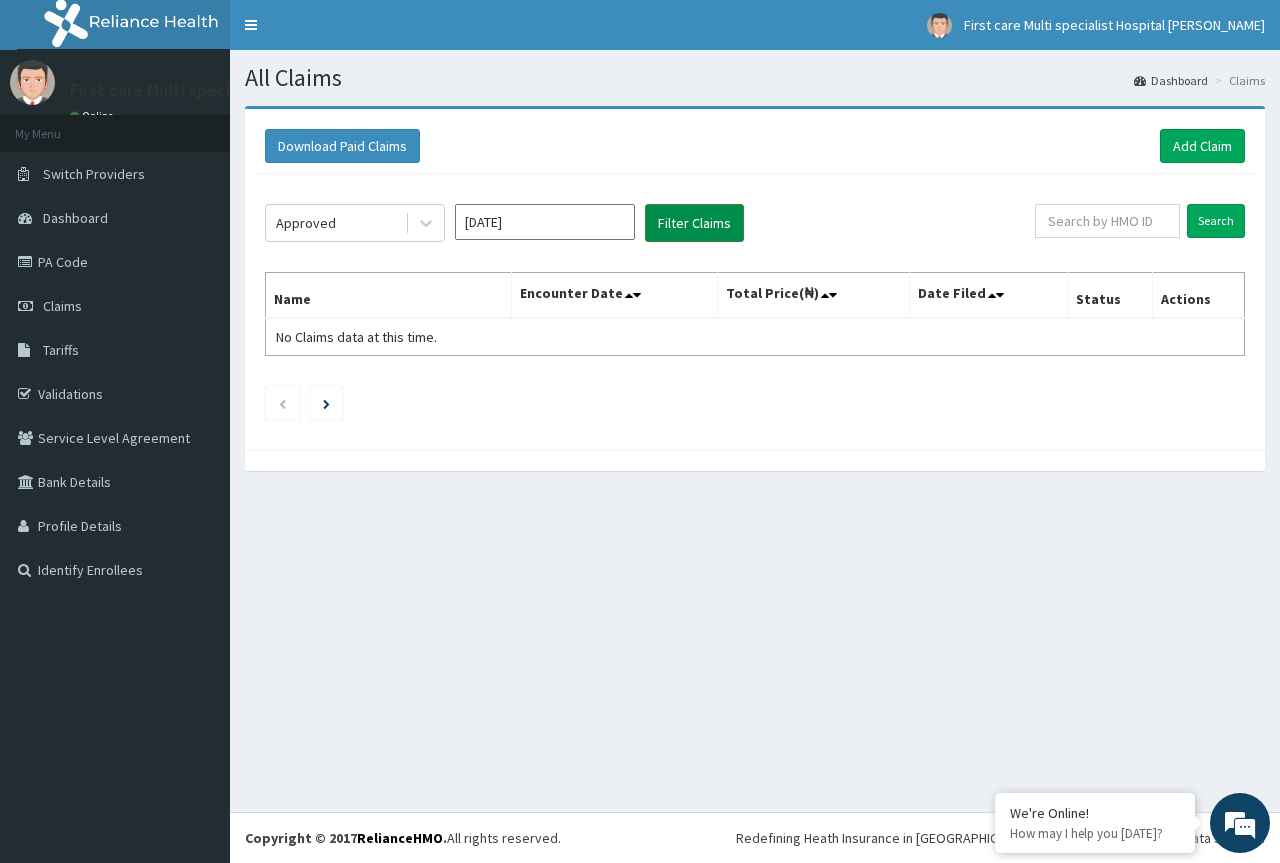 click on "Filter Claims" at bounding box center (694, 223) 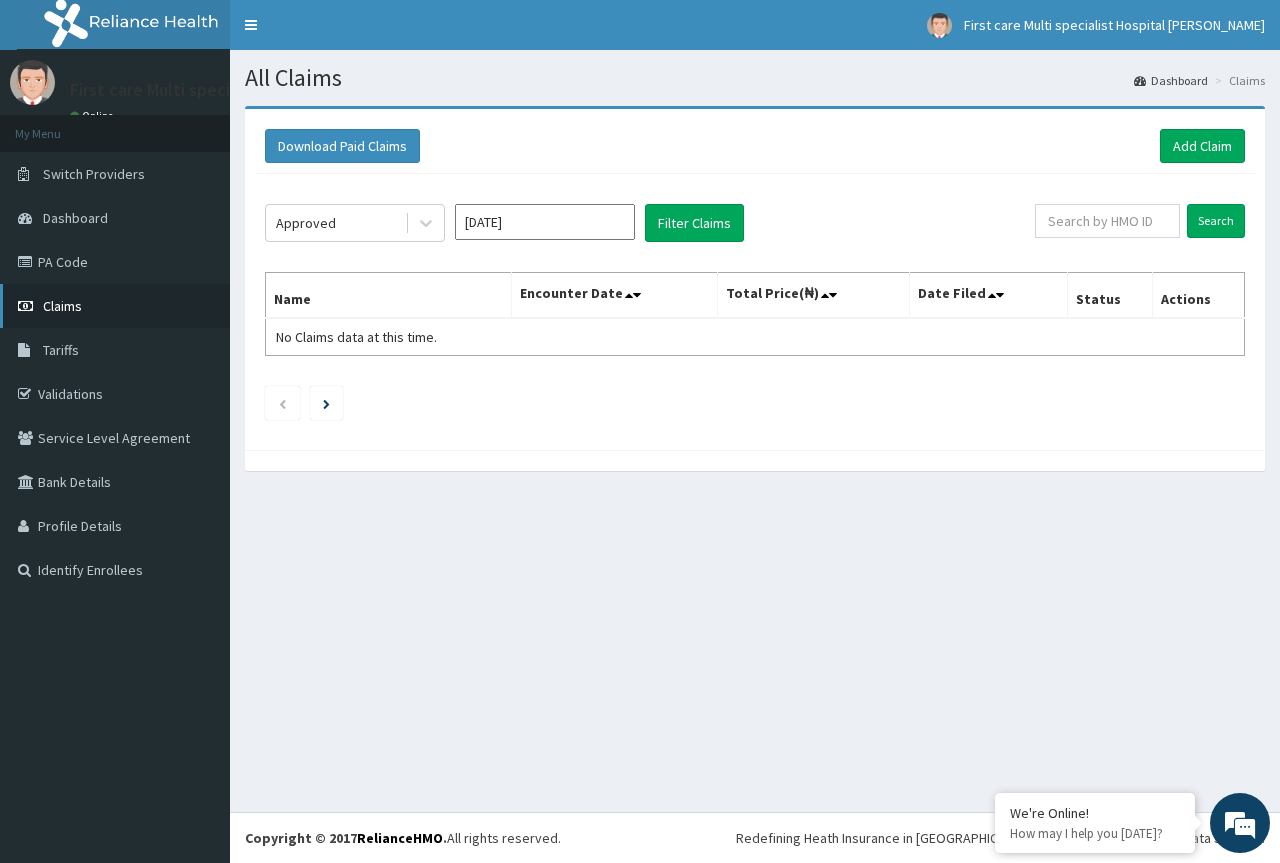 click on "Claims" at bounding box center (115, 306) 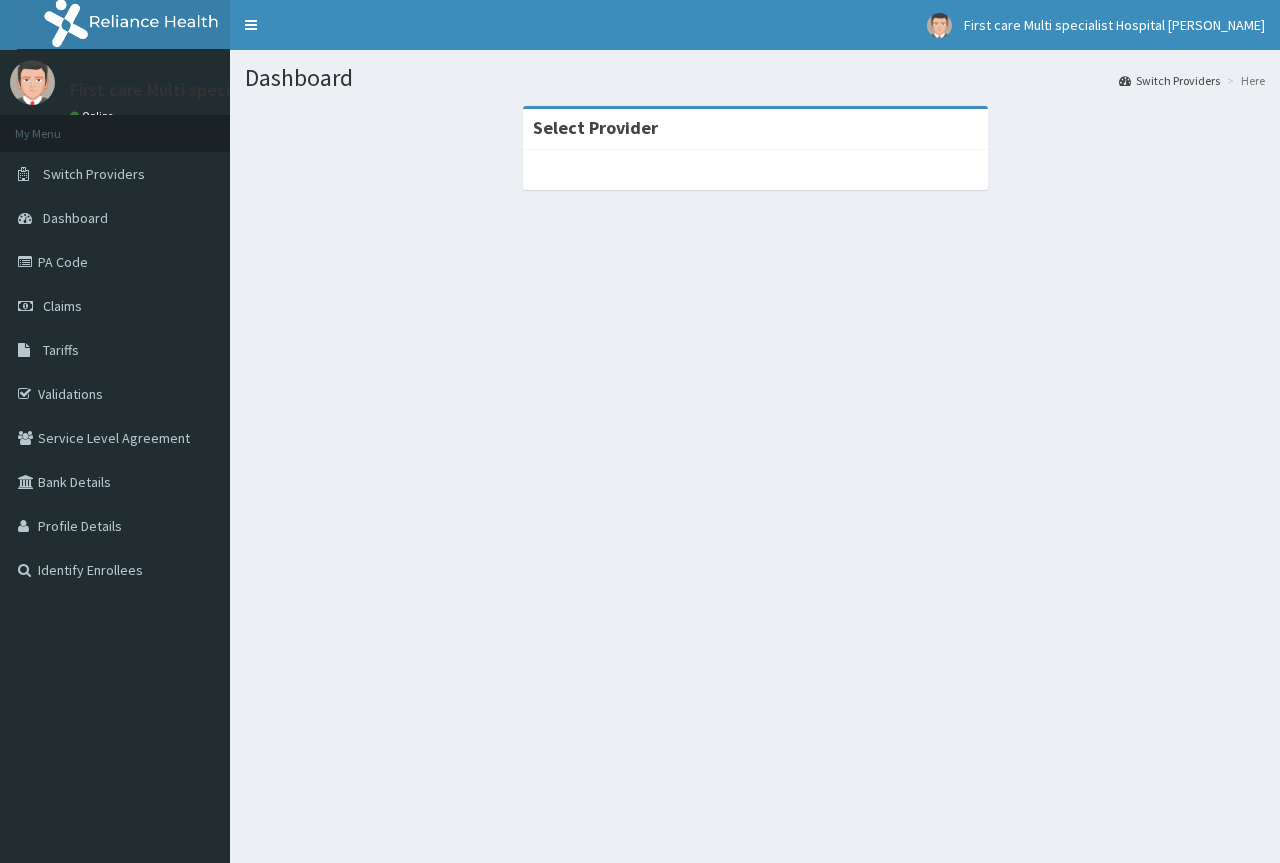 scroll, scrollTop: 0, scrollLeft: 0, axis: both 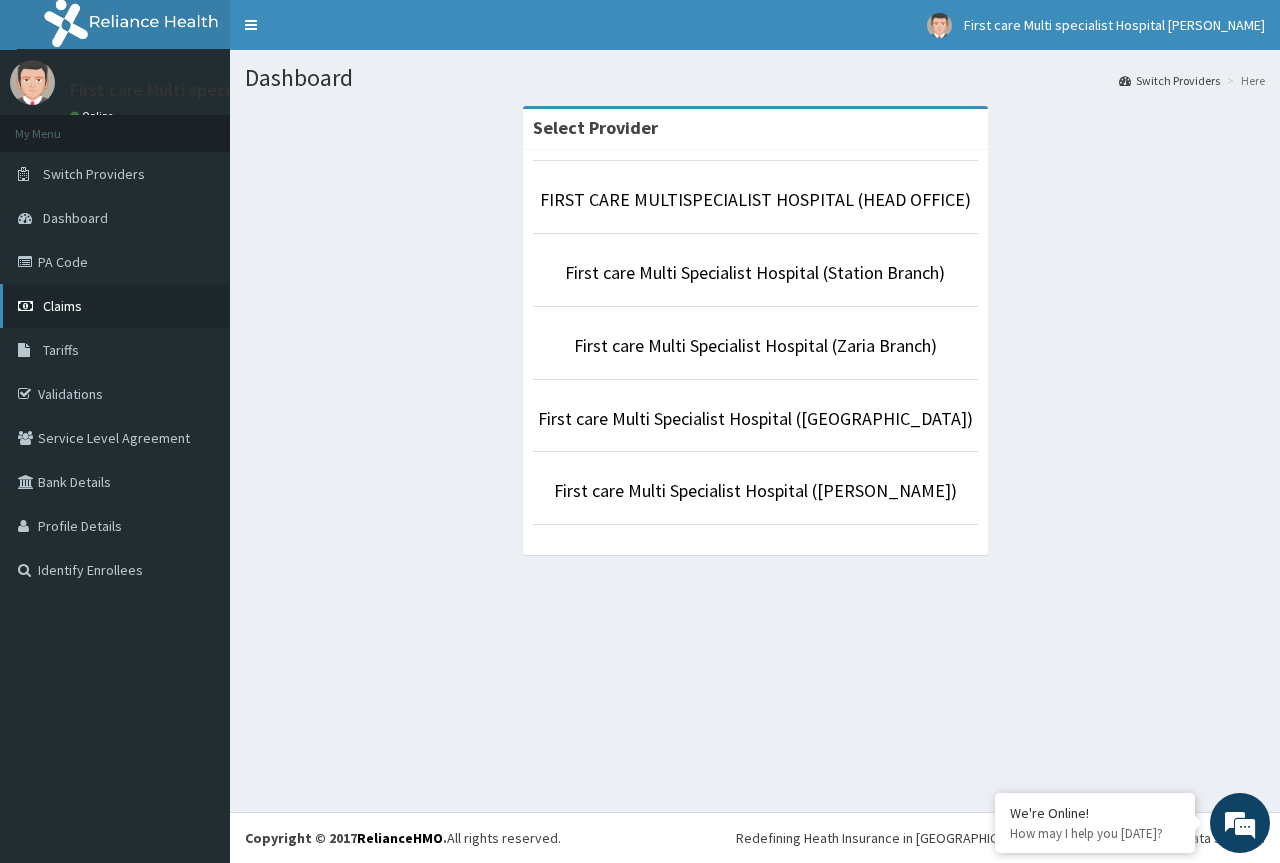 click on "Claims" at bounding box center (115, 306) 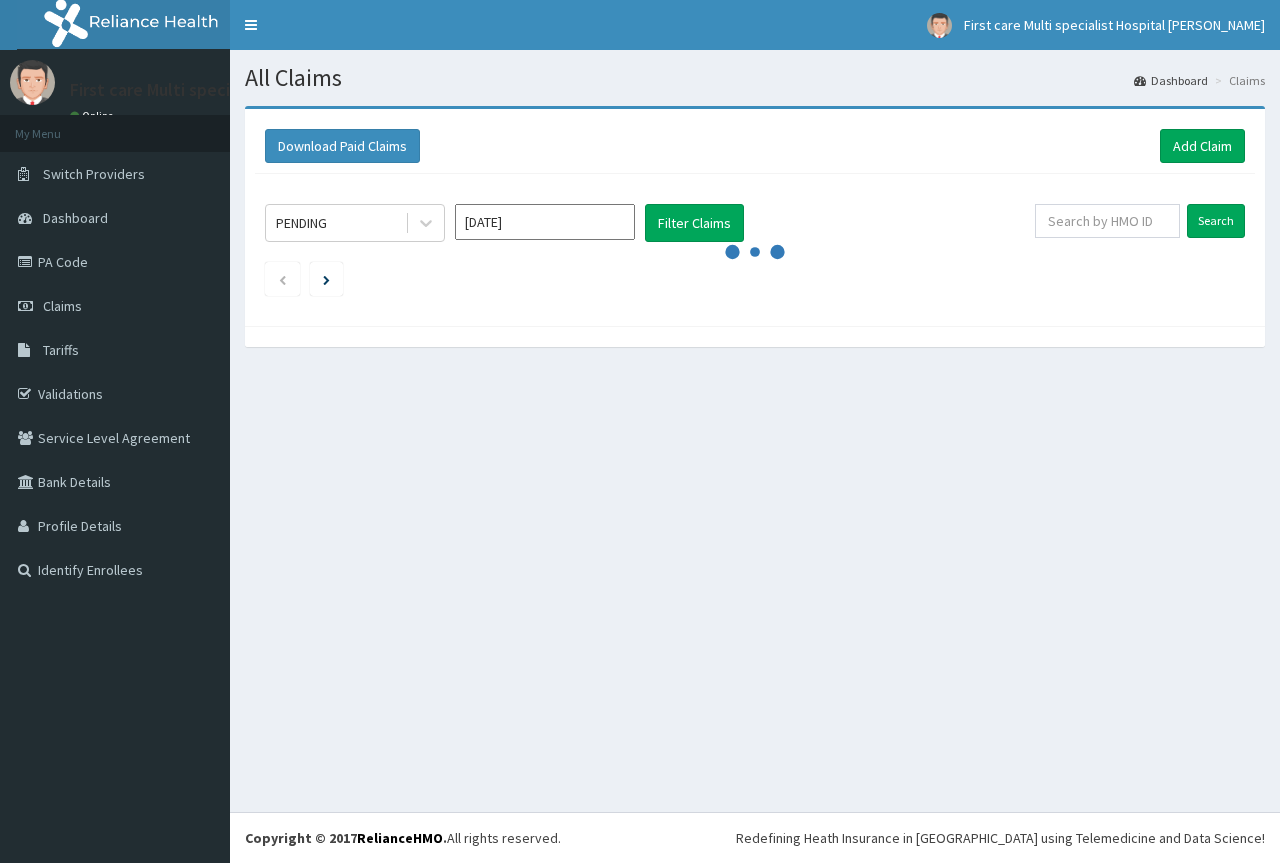 scroll, scrollTop: 0, scrollLeft: 0, axis: both 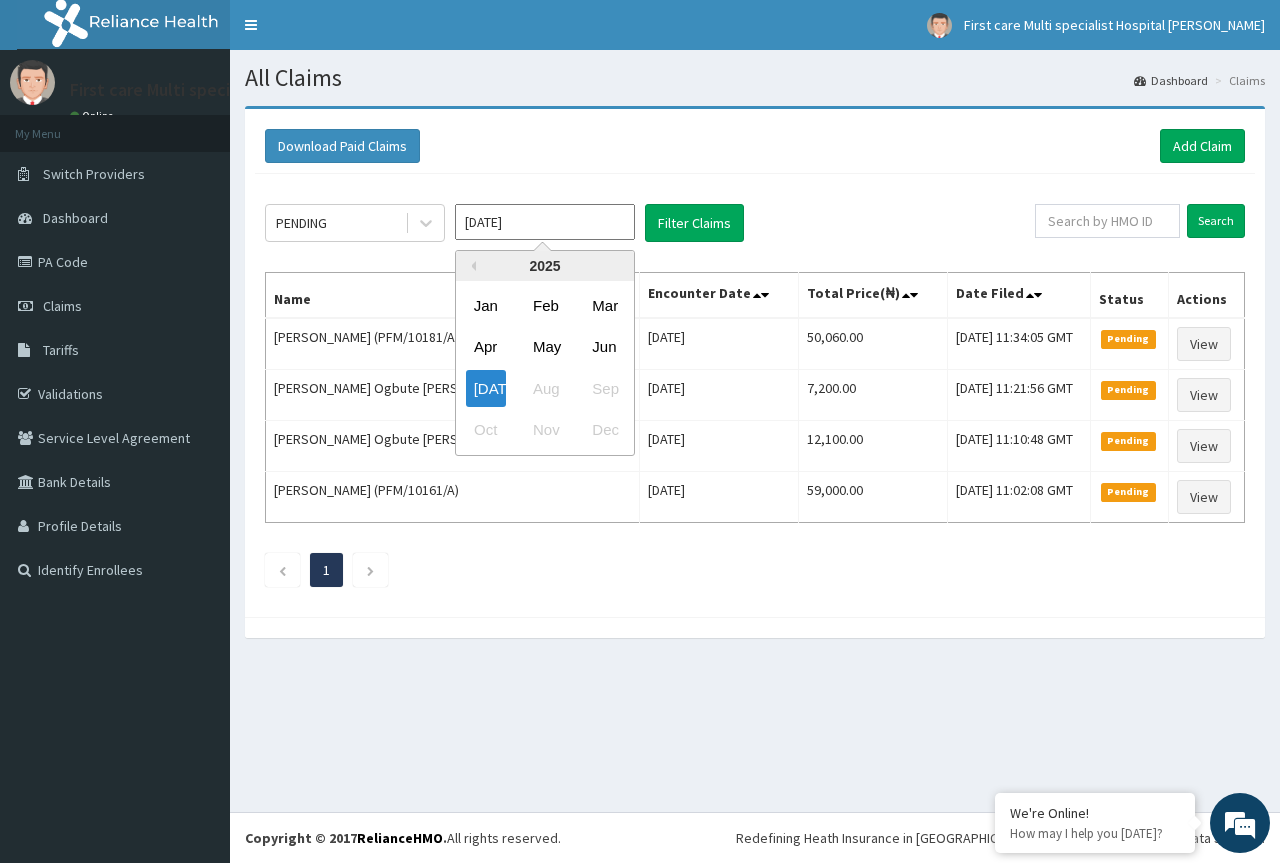 click on "[DATE]" at bounding box center (545, 222) 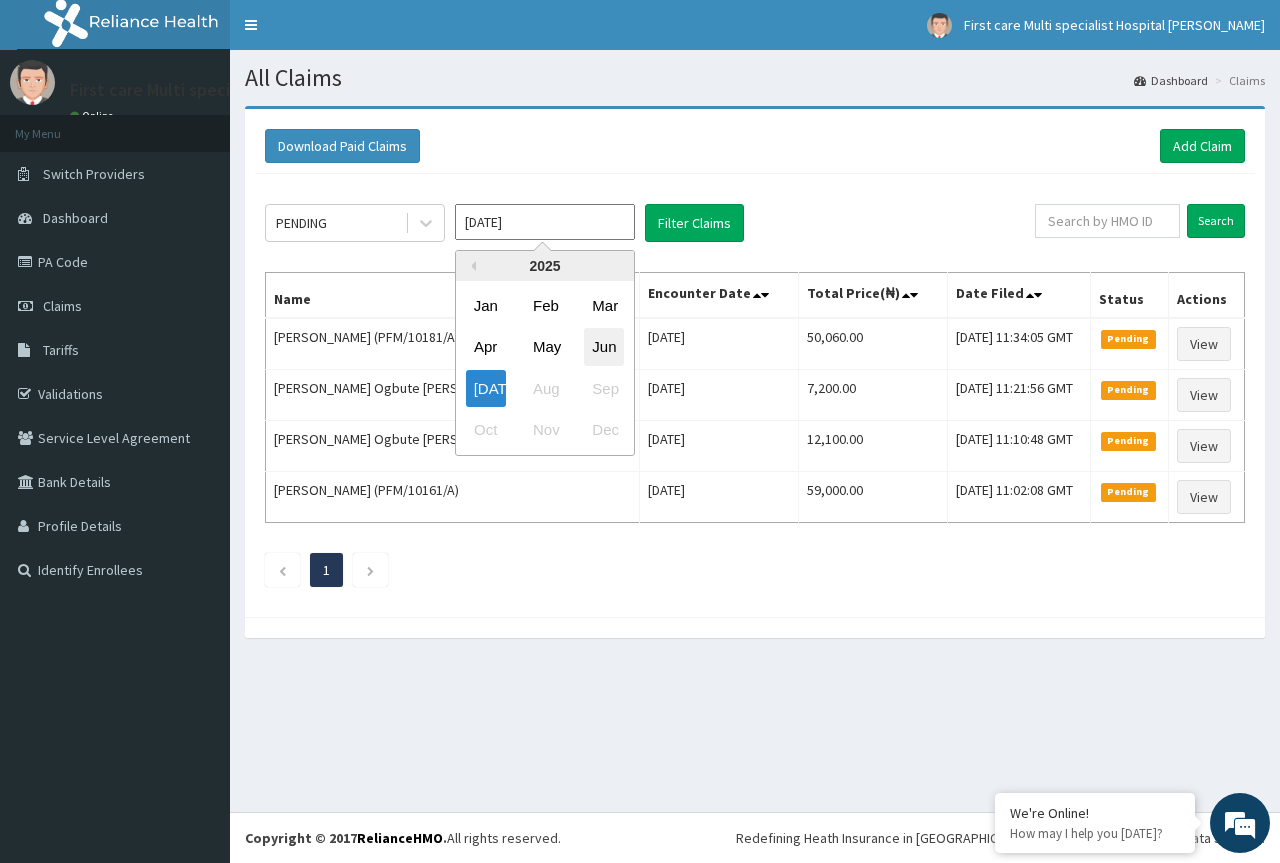 click on "Jun" at bounding box center [604, 347] 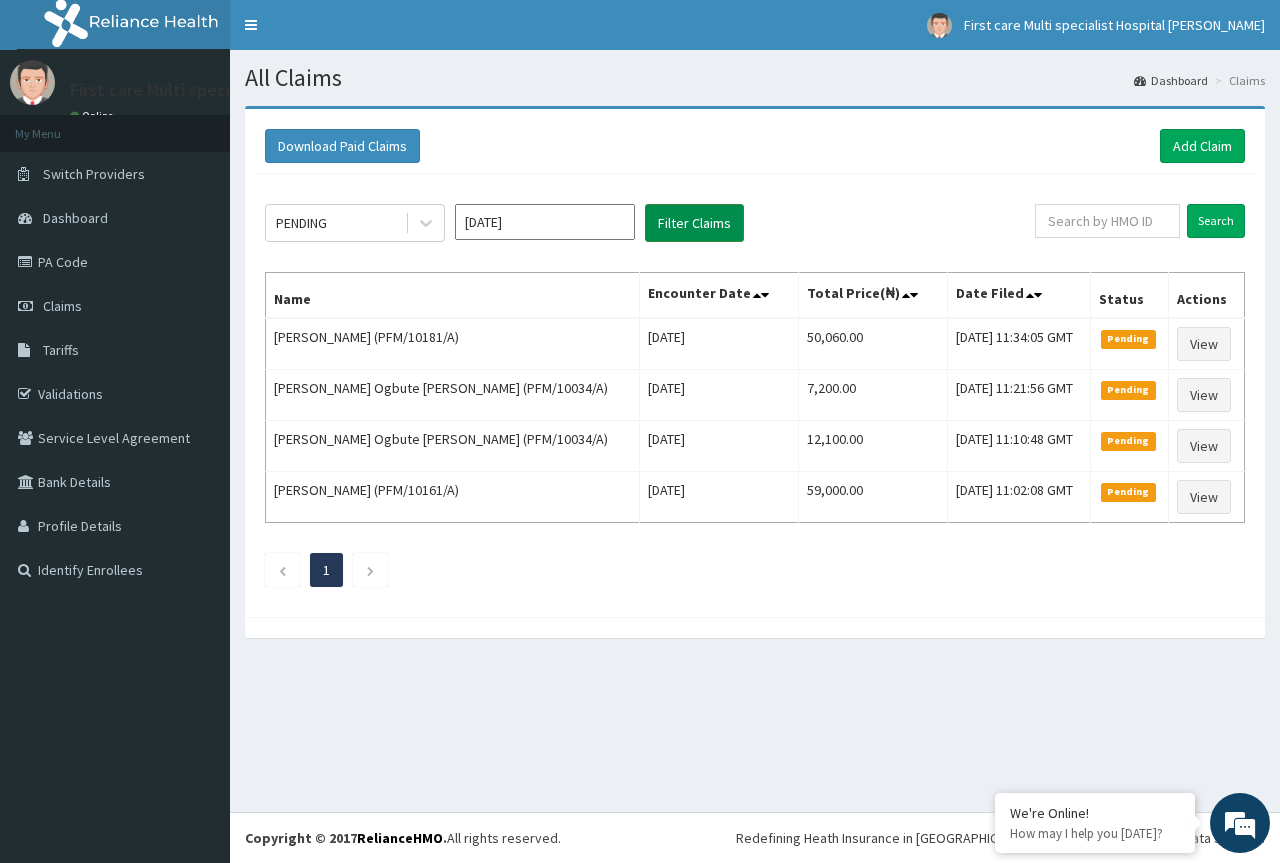 click on "Filter Claims" at bounding box center [694, 223] 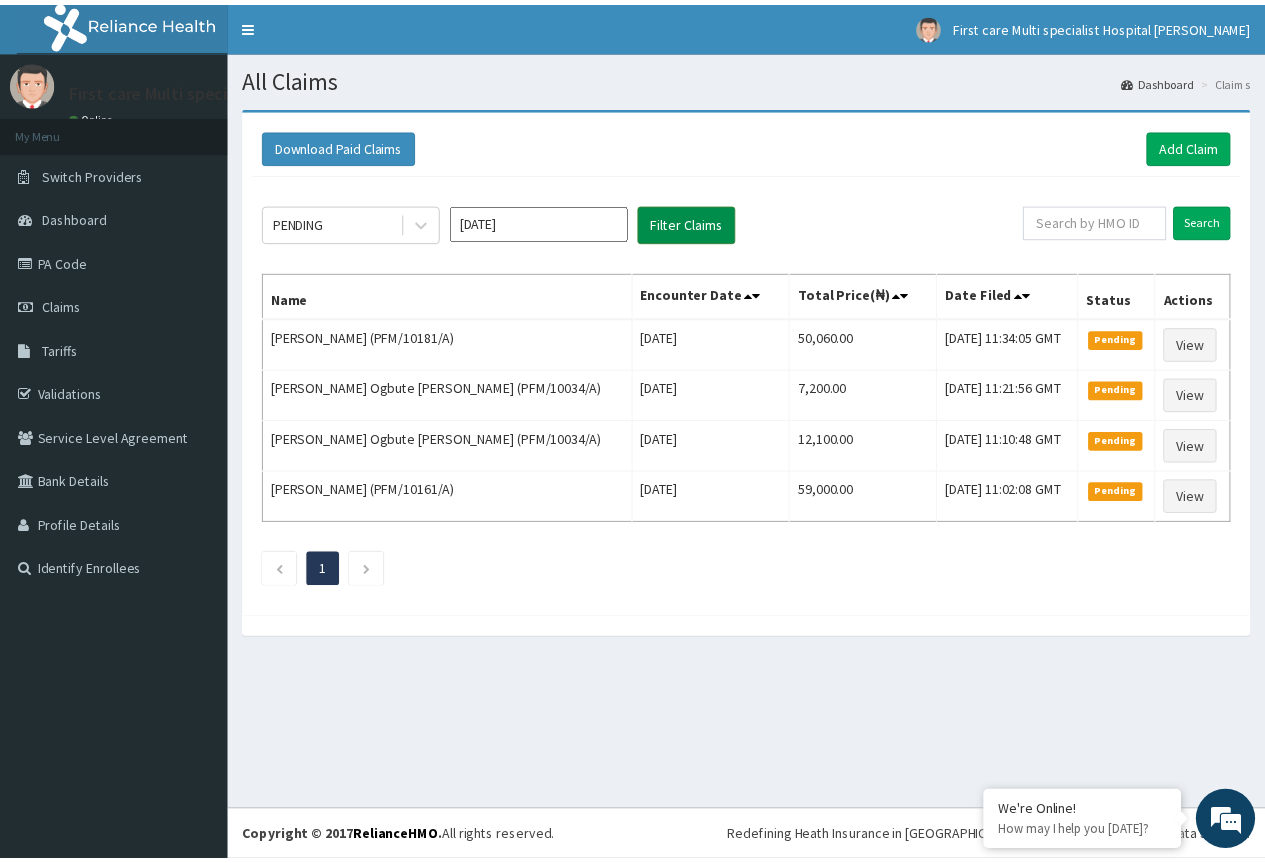 scroll, scrollTop: 0, scrollLeft: 0, axis: both 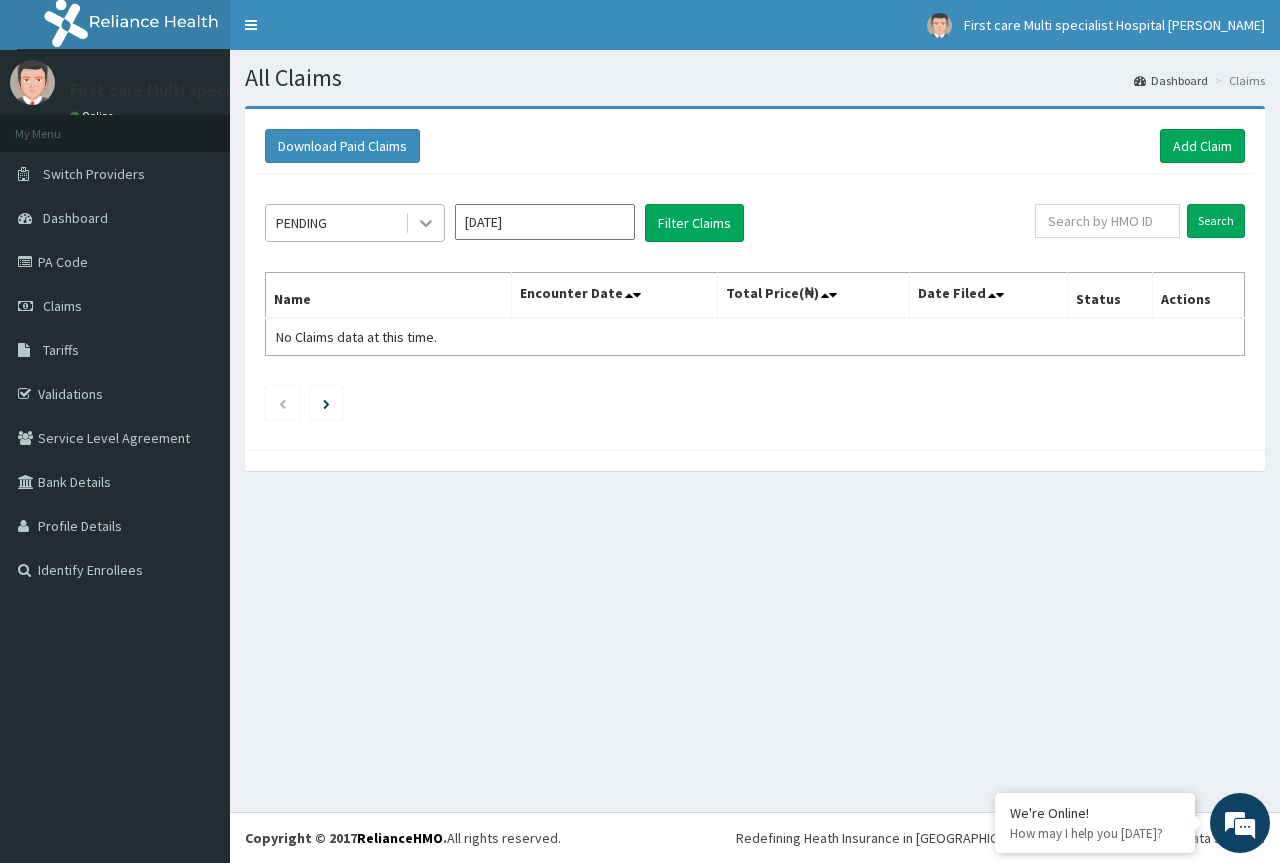 click 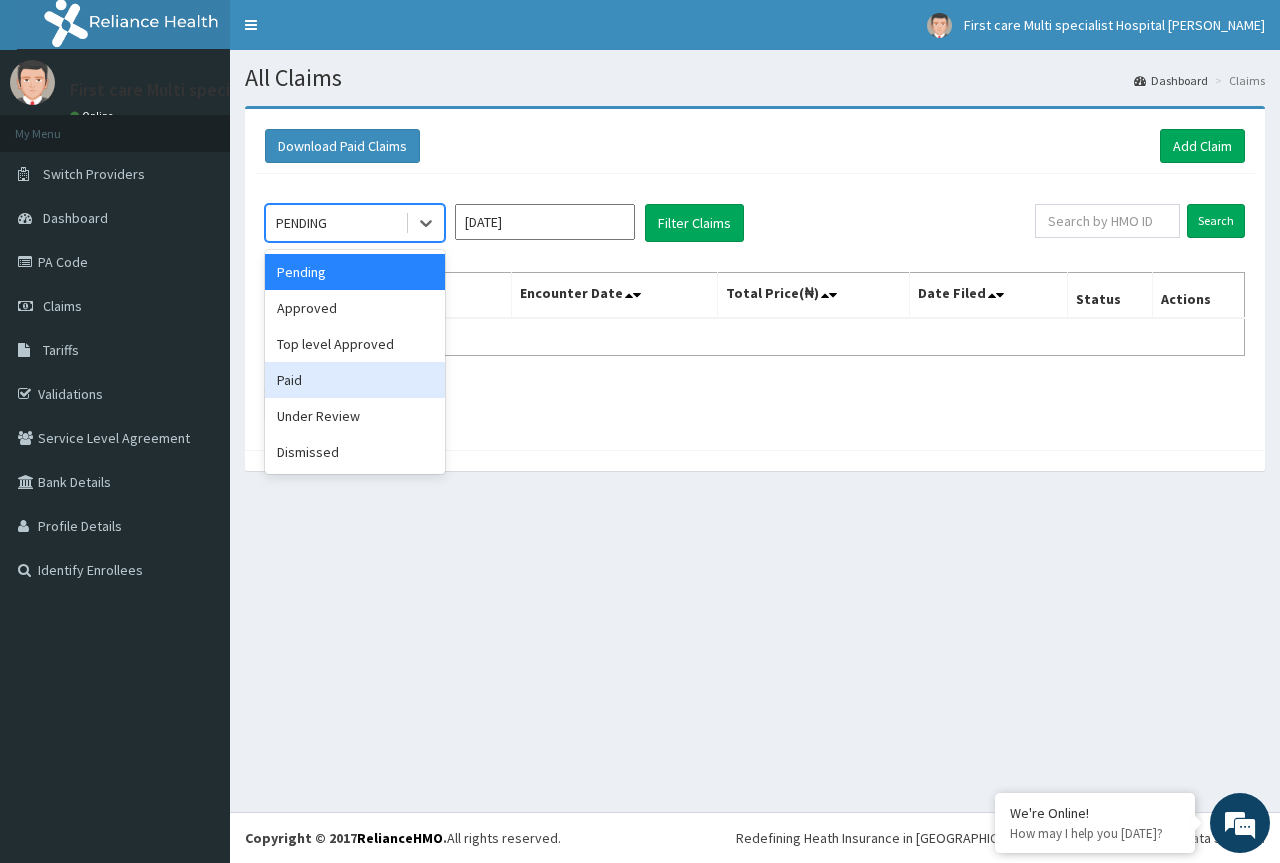 click on "Paid" at bounding box center [355, 380] 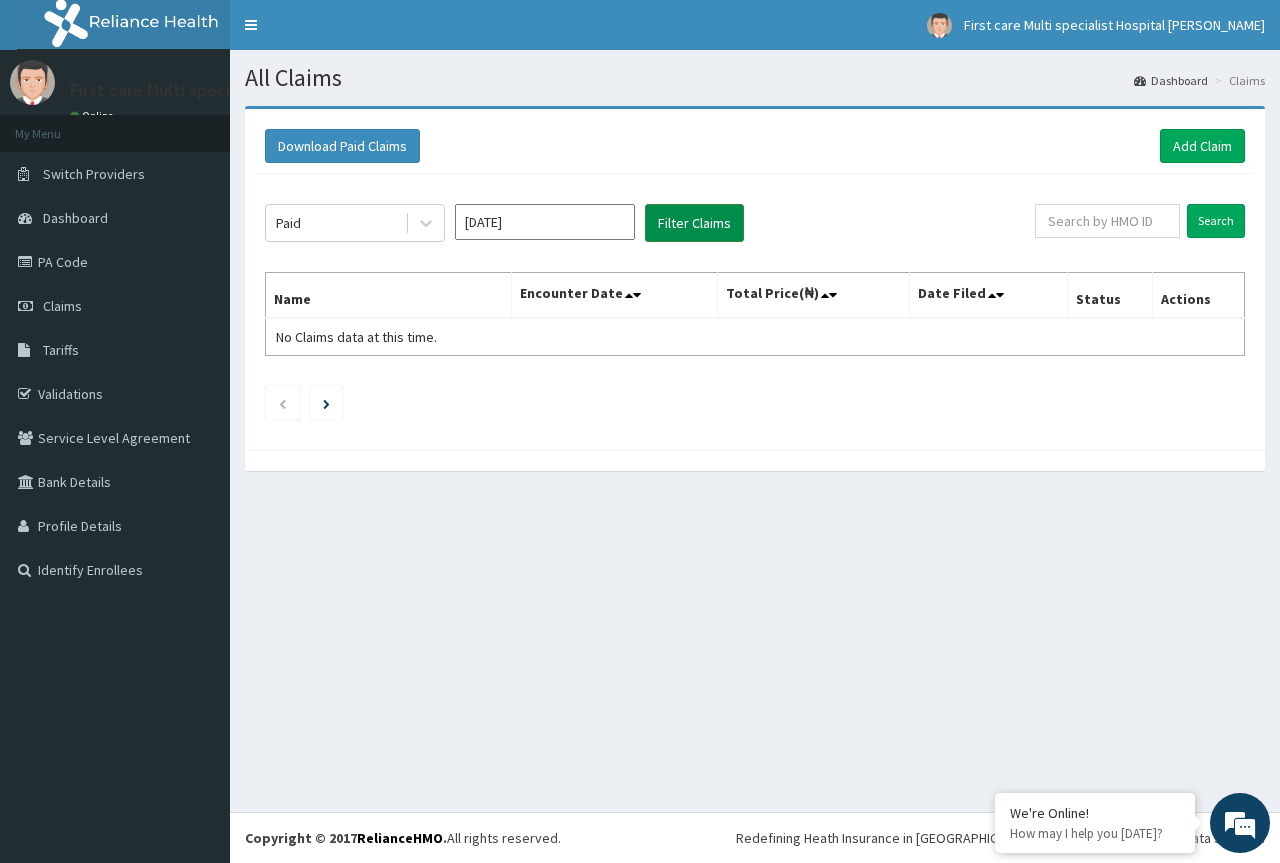 click on "Filter Claims" at bounding box center (694, 223) 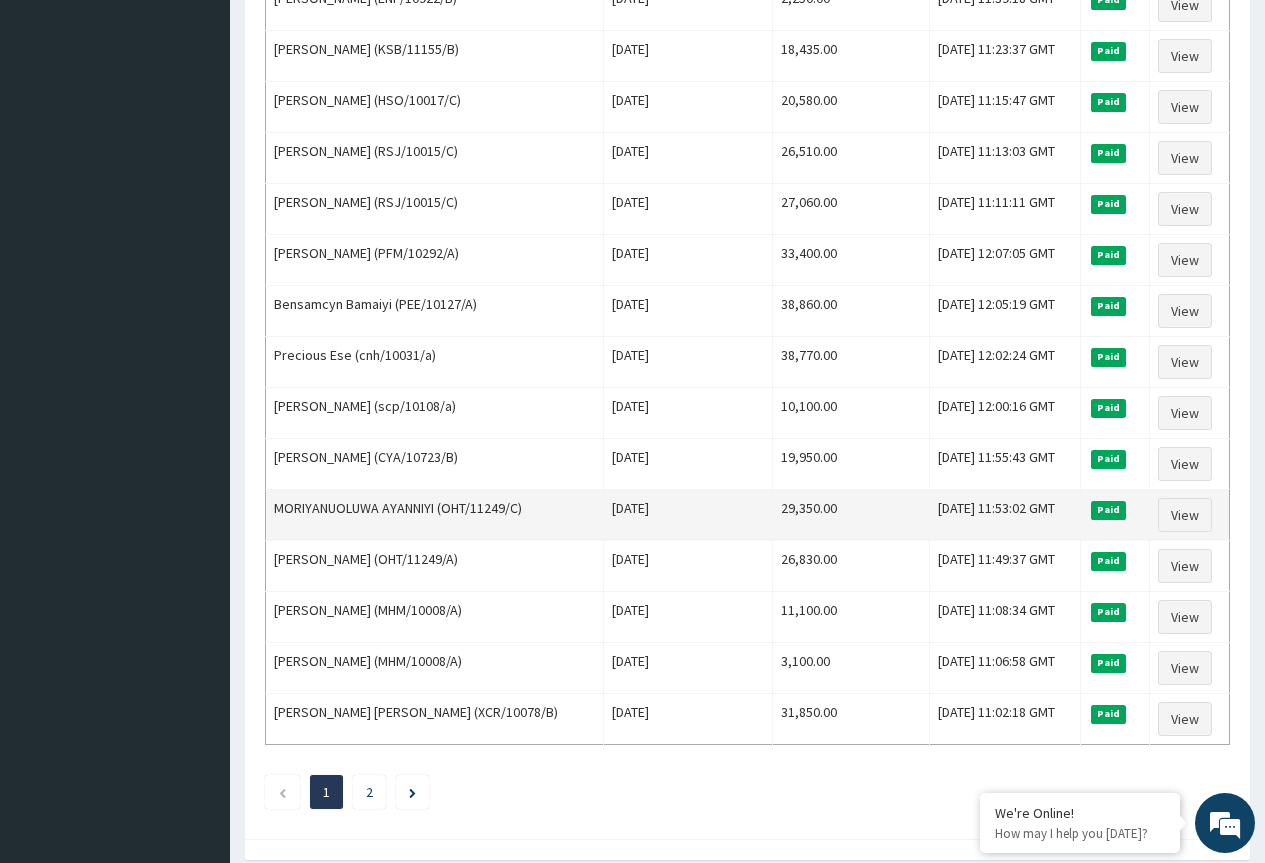 scroll, scrollTop: 2207, scrollLeft: 0, axis: vertical 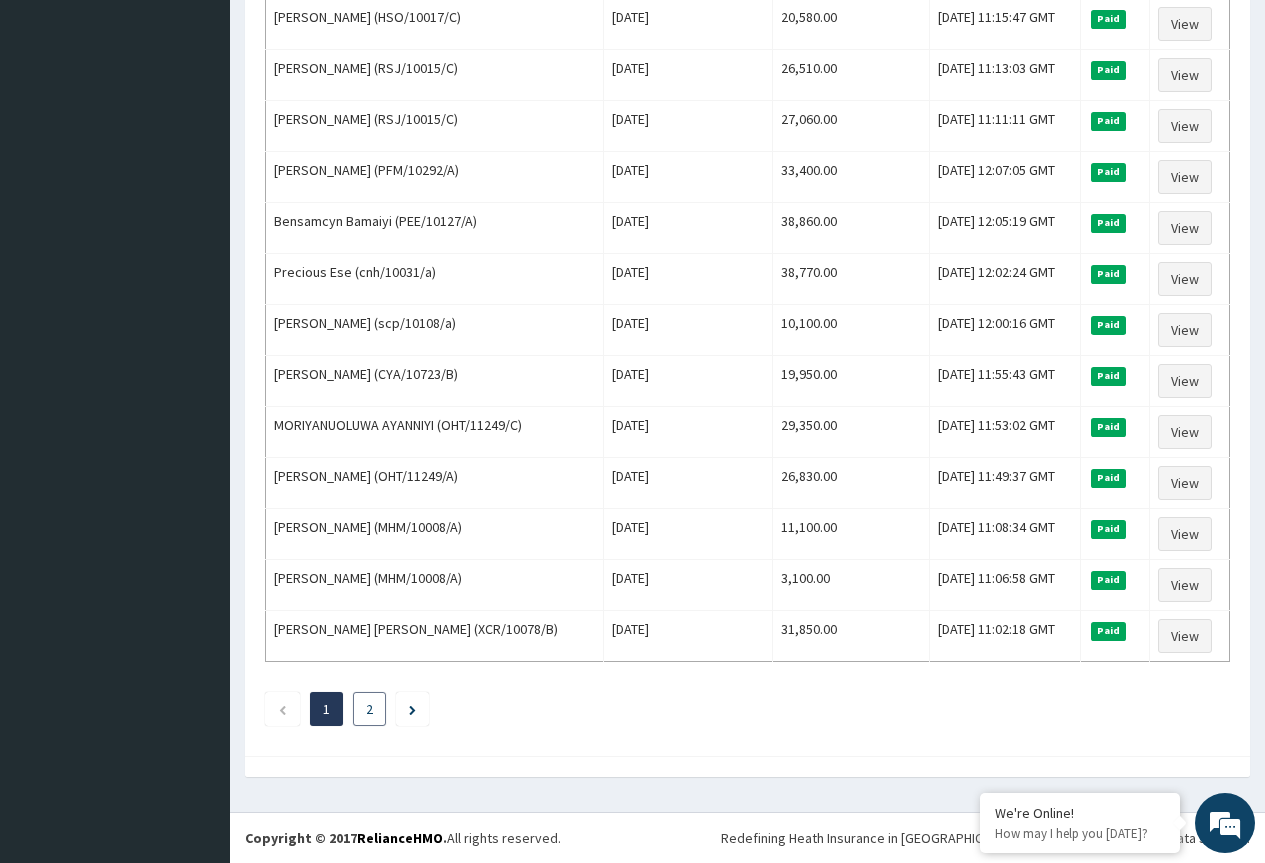 click on "2" at bounding box center (369, 709) 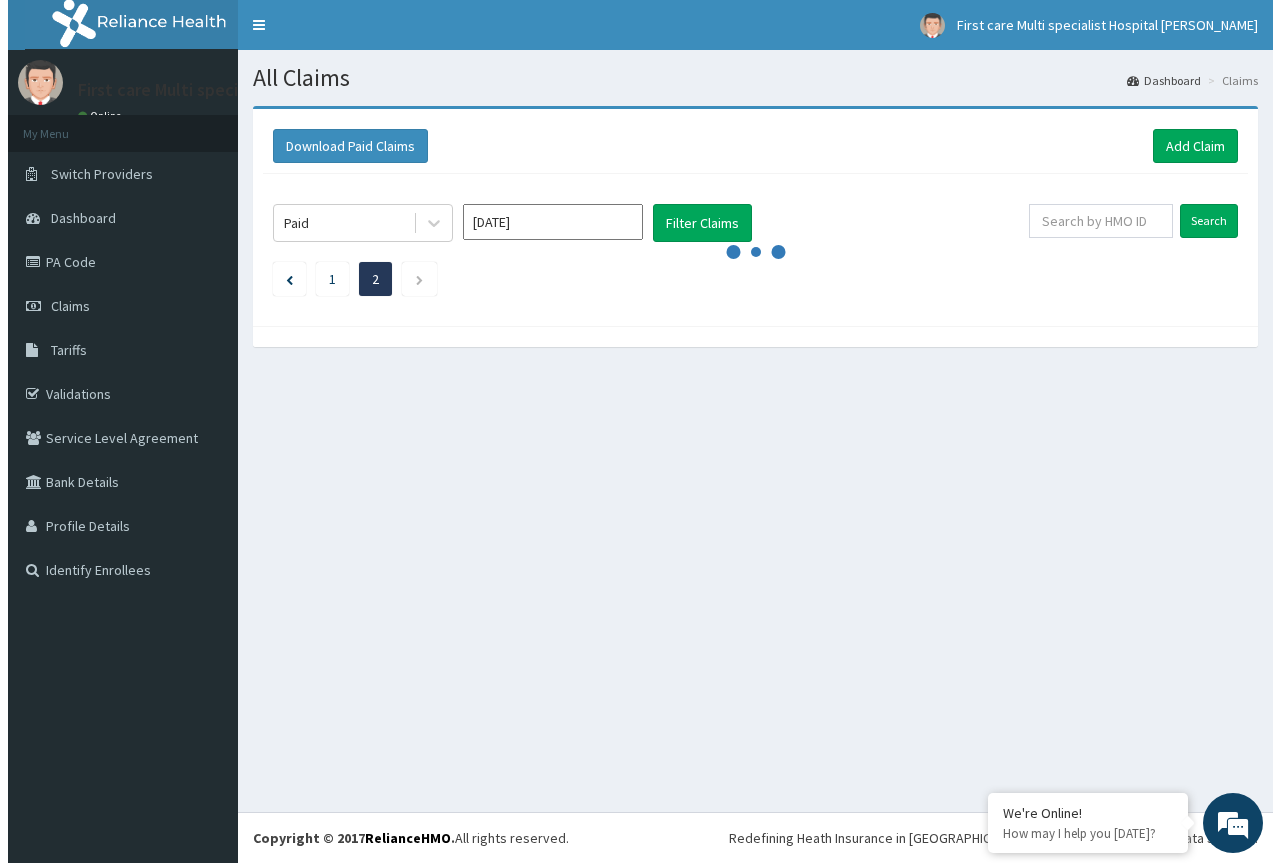 scroll, scrollTop: 0, scrollLeft: 0, axis: both 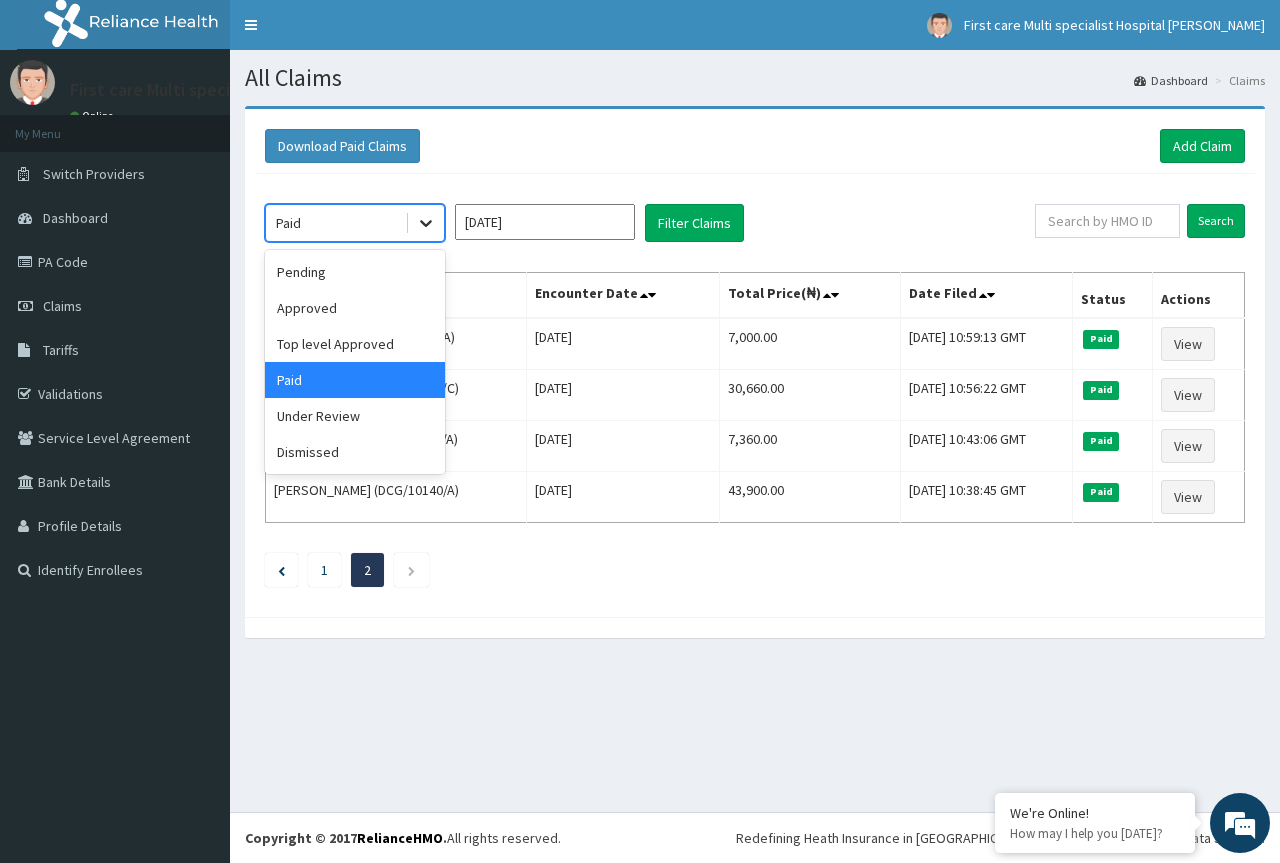 click 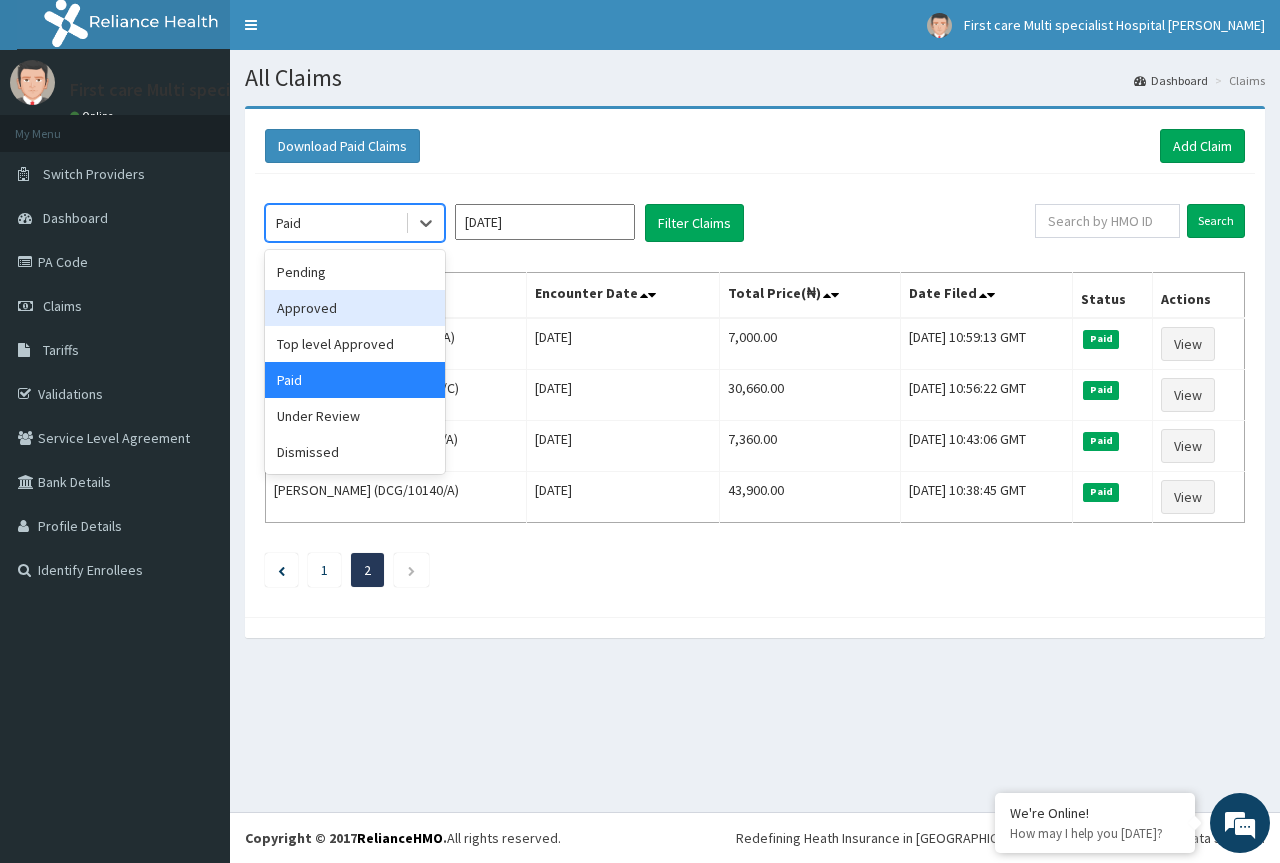 click on "Approved" at bounding box center (355, 308) 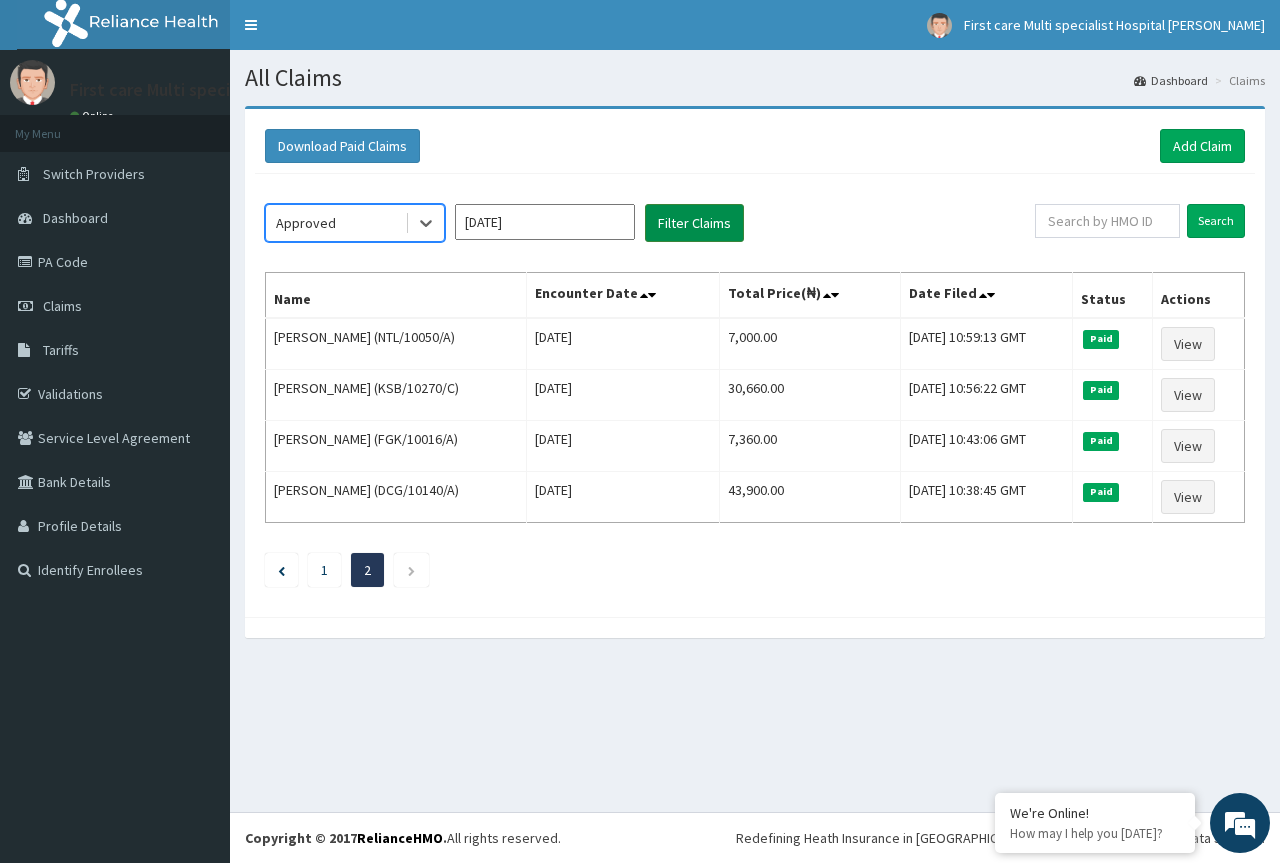click on "Filter Claims" at bounding box center (694, 223) 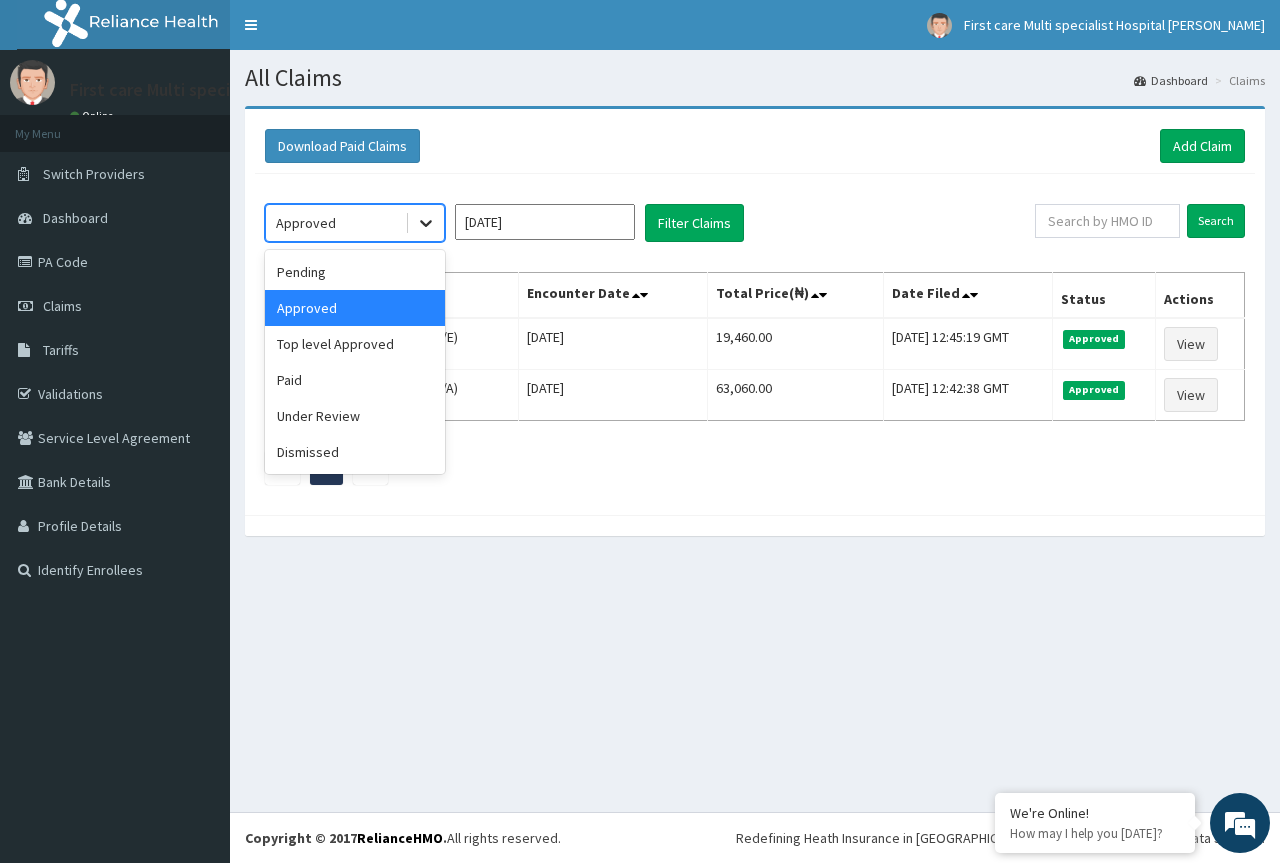 click 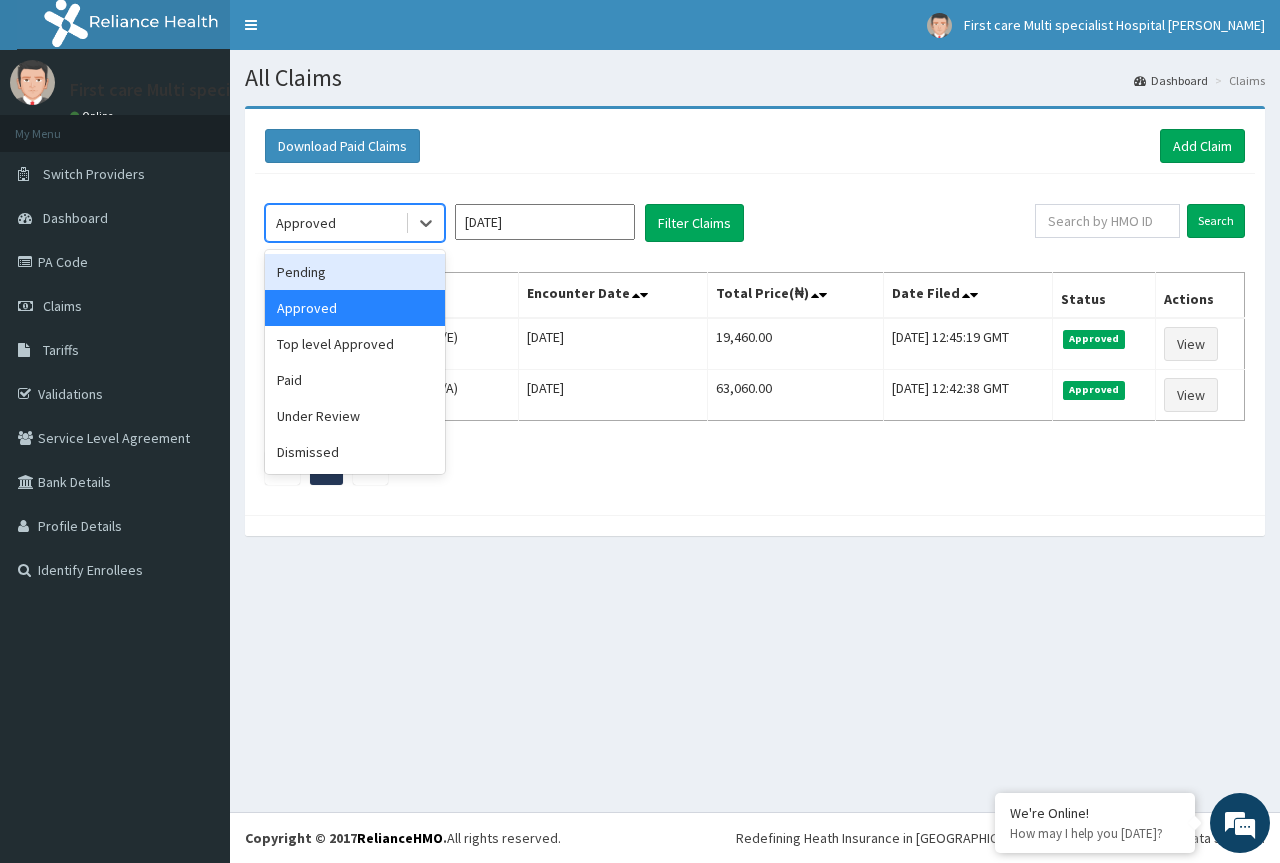 click on "Pending" at bounding box center [355, 272] 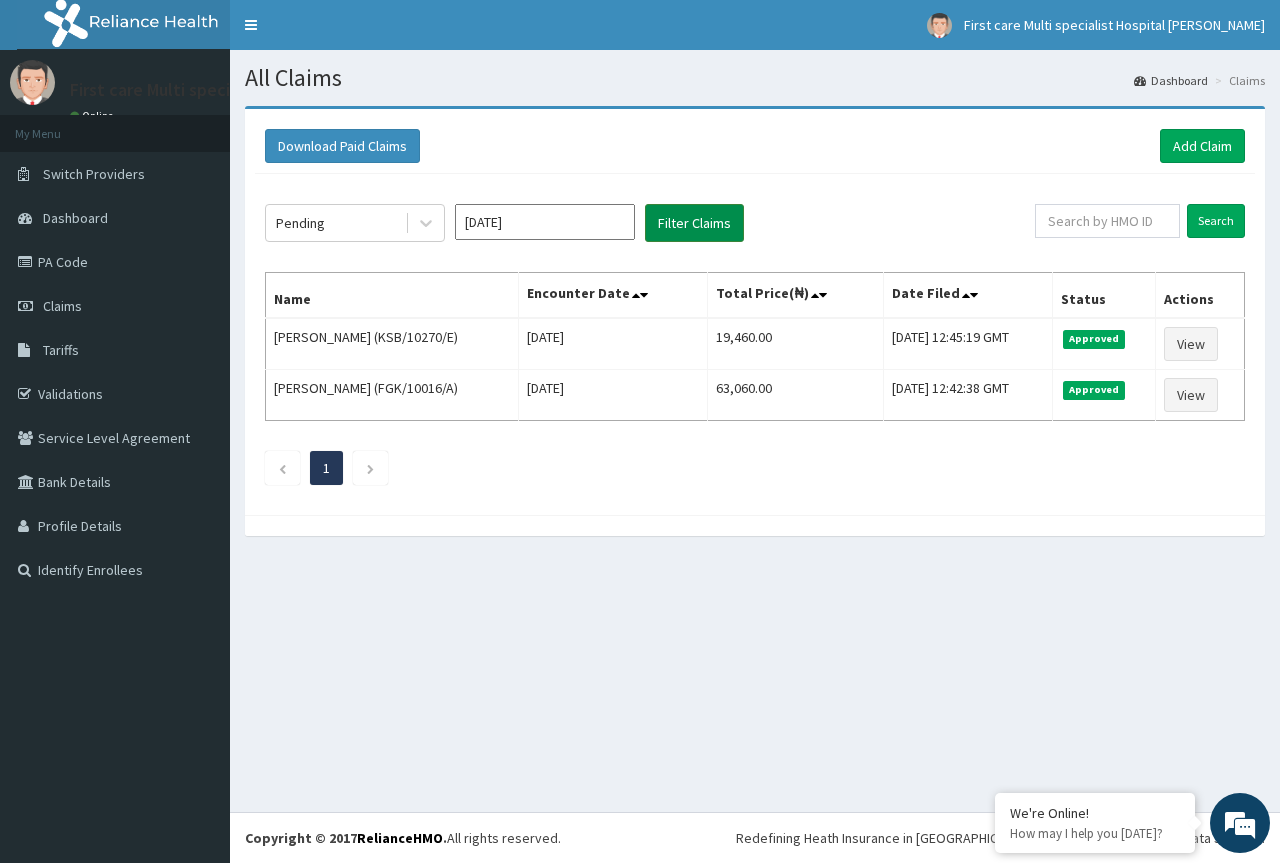 click on "Filter Claims" at bounding box center [694, 223] 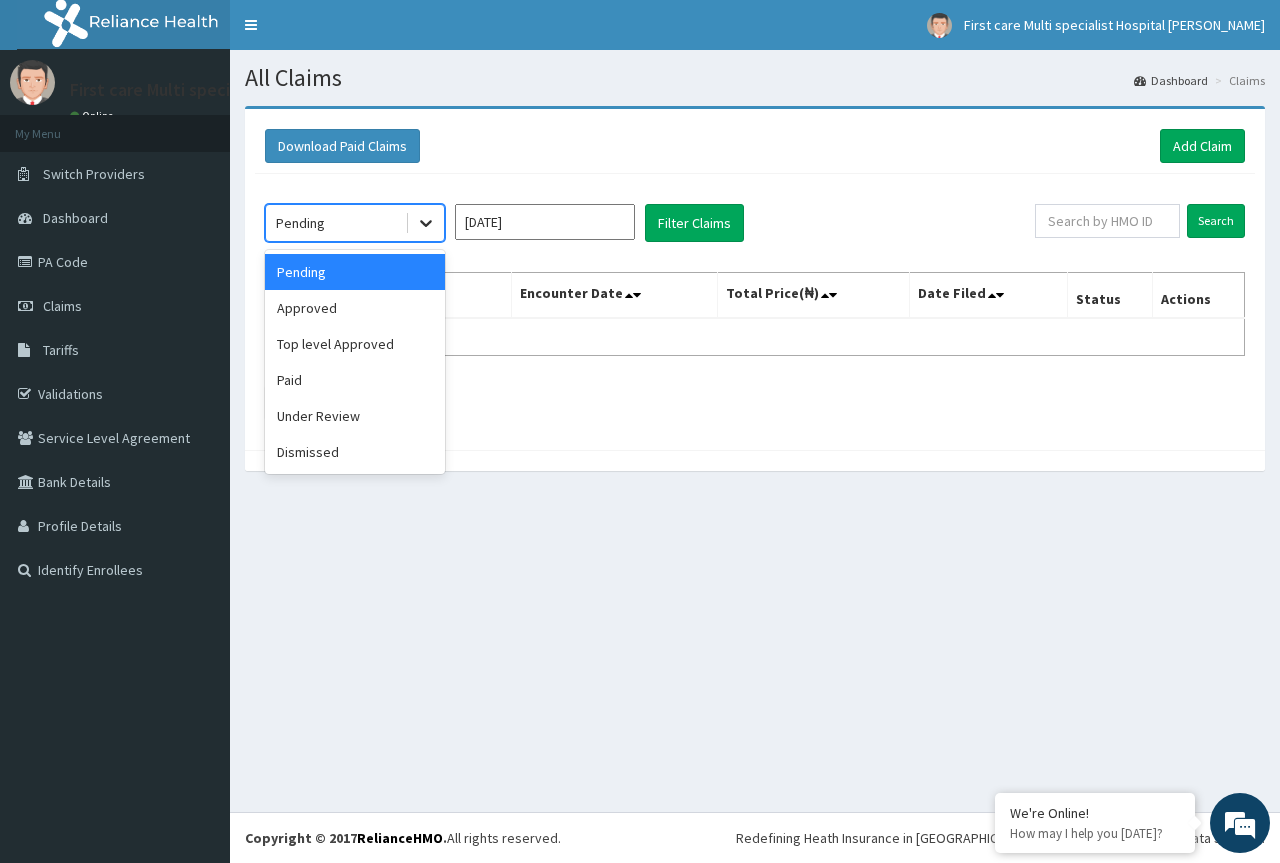 click 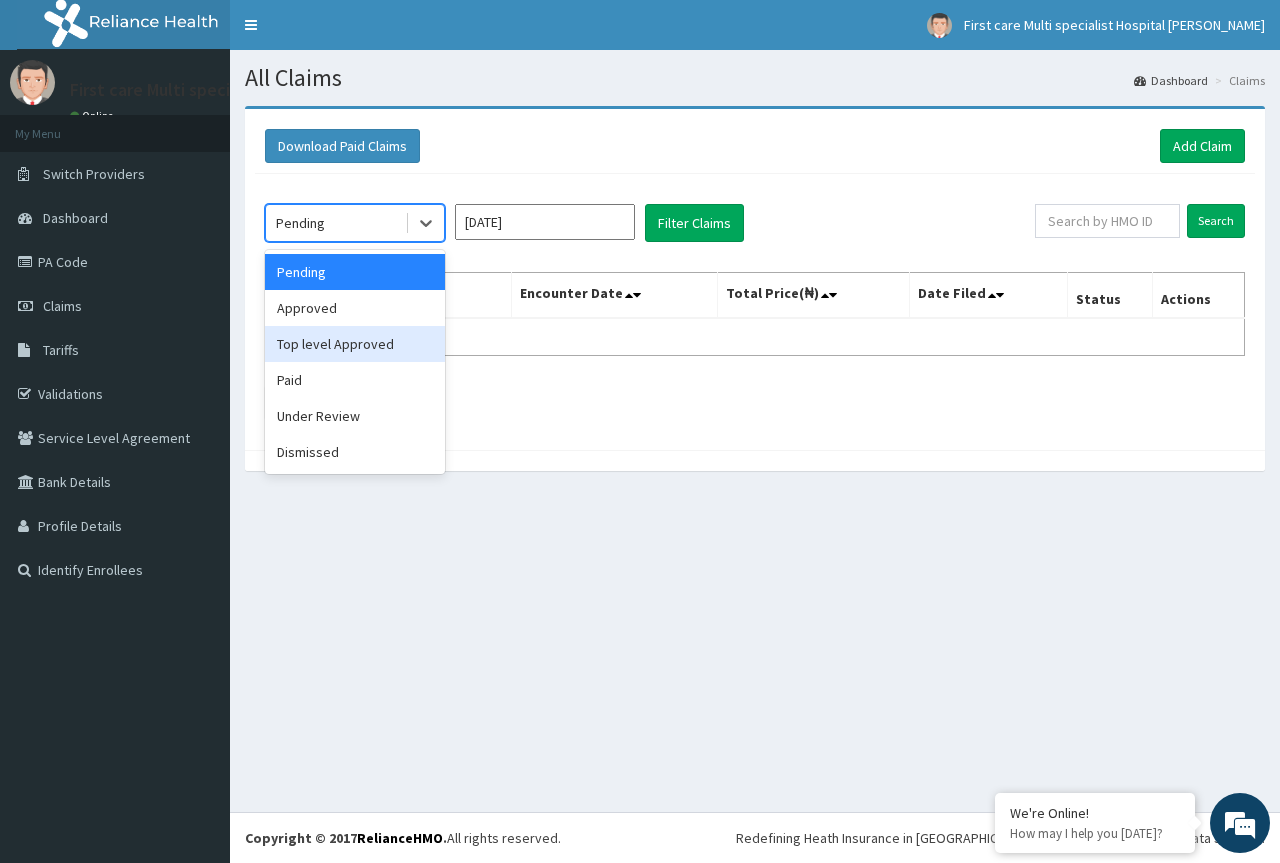 click on "Top level Approved" at bounding box center (355, 344) 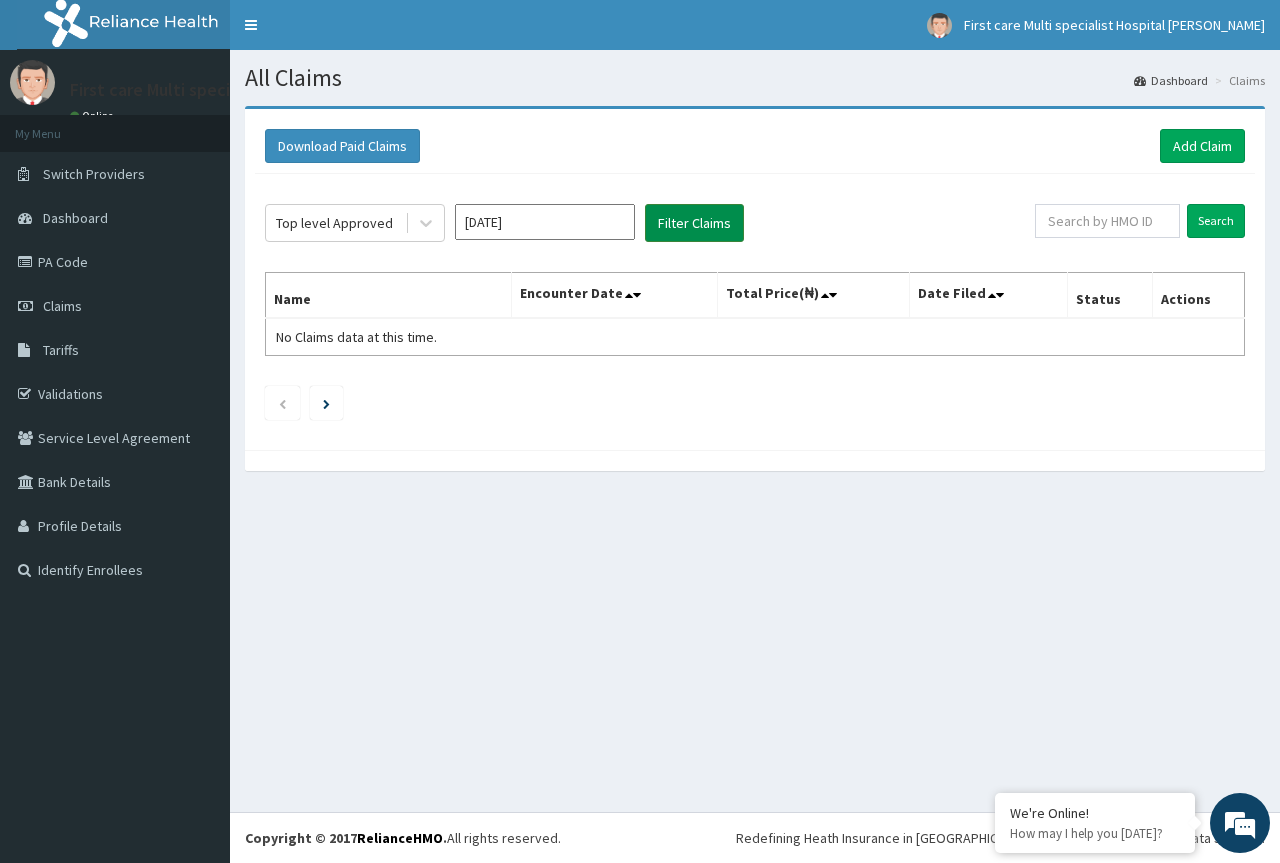 click on "Filter Claims" at bounding box center [694, 223] 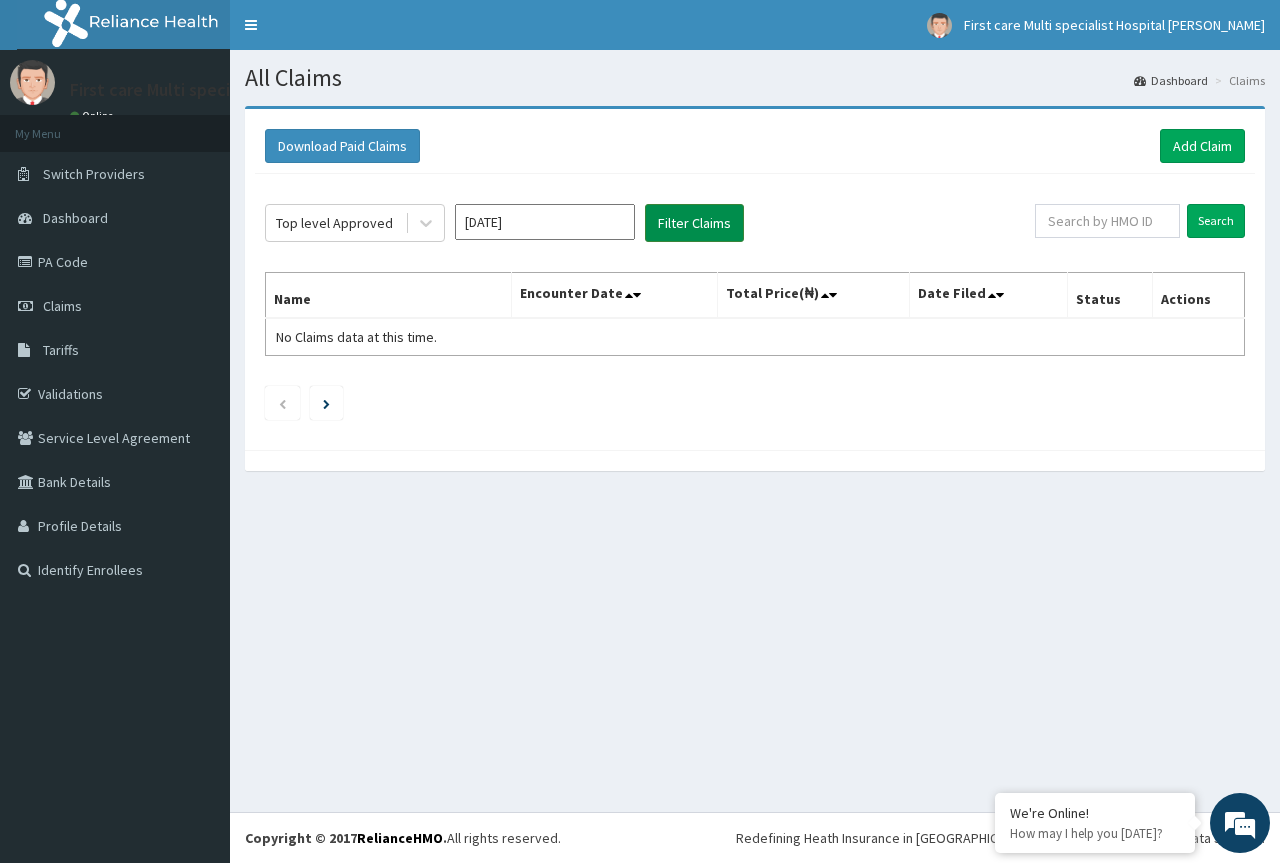 click on "Filter Claims" at bounding box center [694, 223] 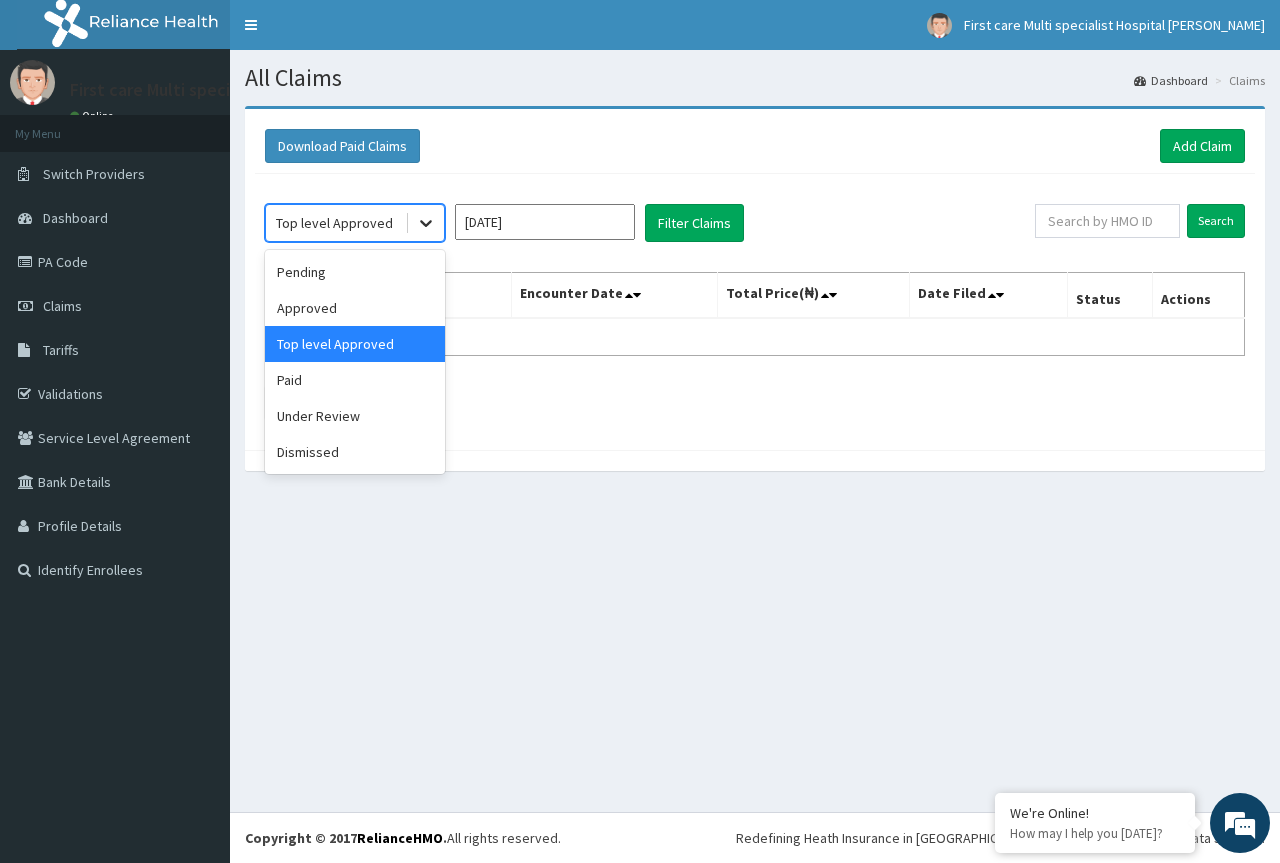 click 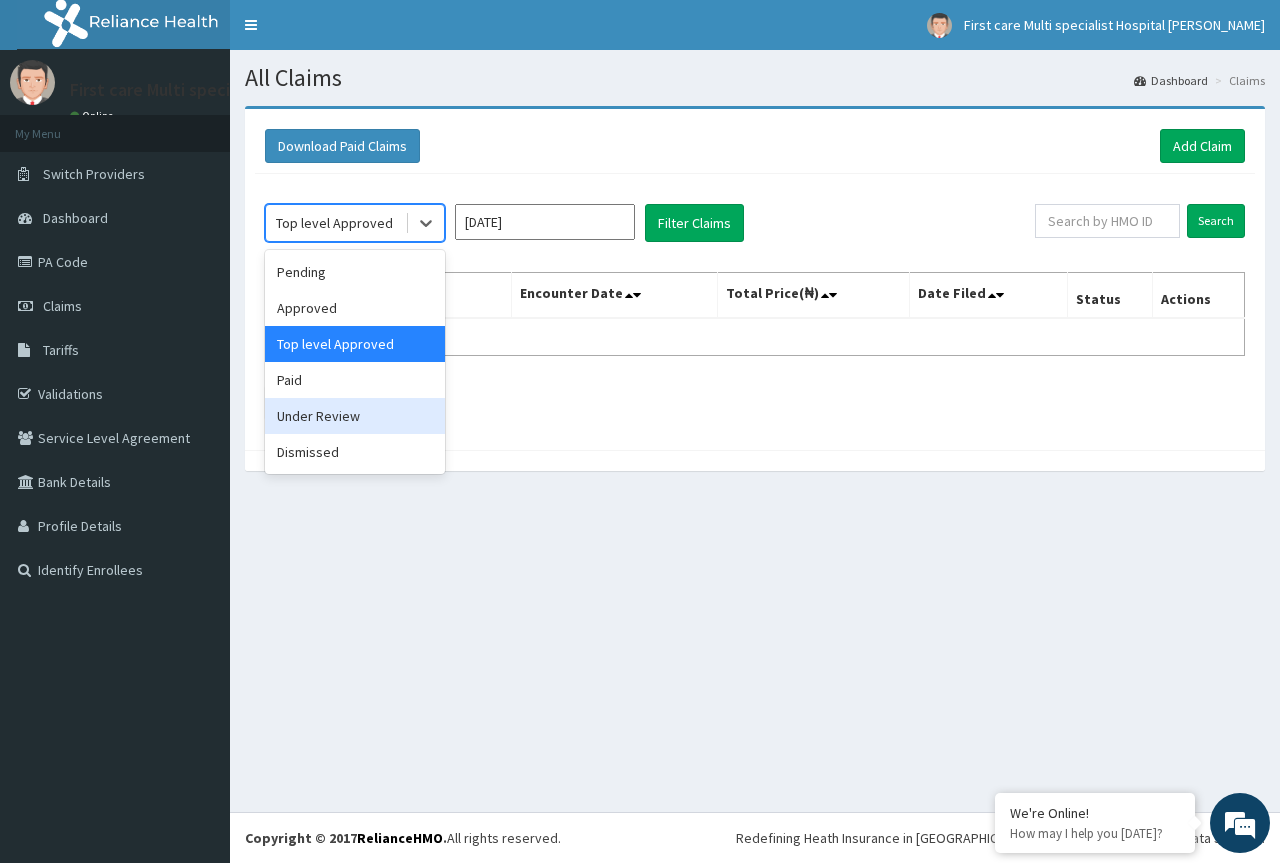 click on "Under Review" at bounding box center (355, 416) 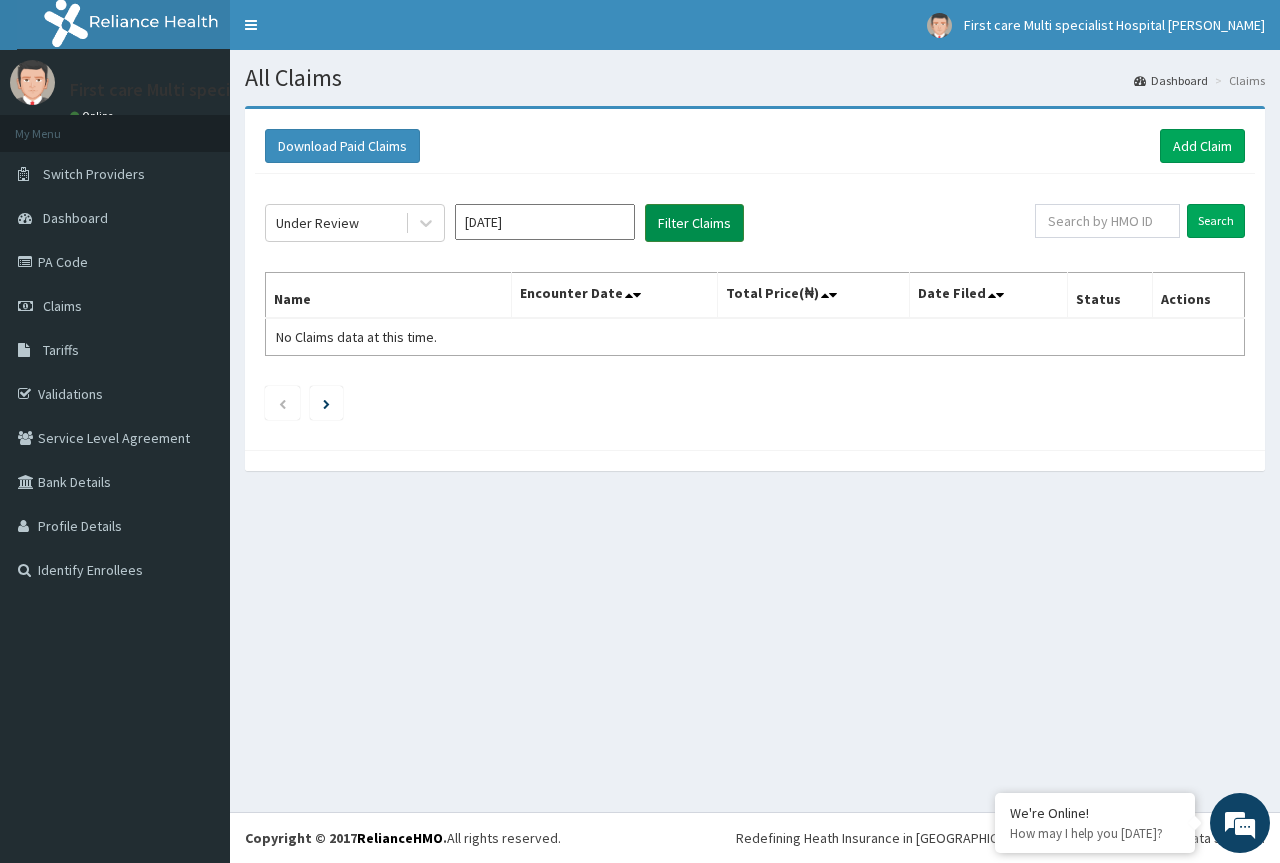 drag, startPoint x: 689, startPoint y: 196, endPoint x: 690, endPoint y: 215, distance: 19.026299 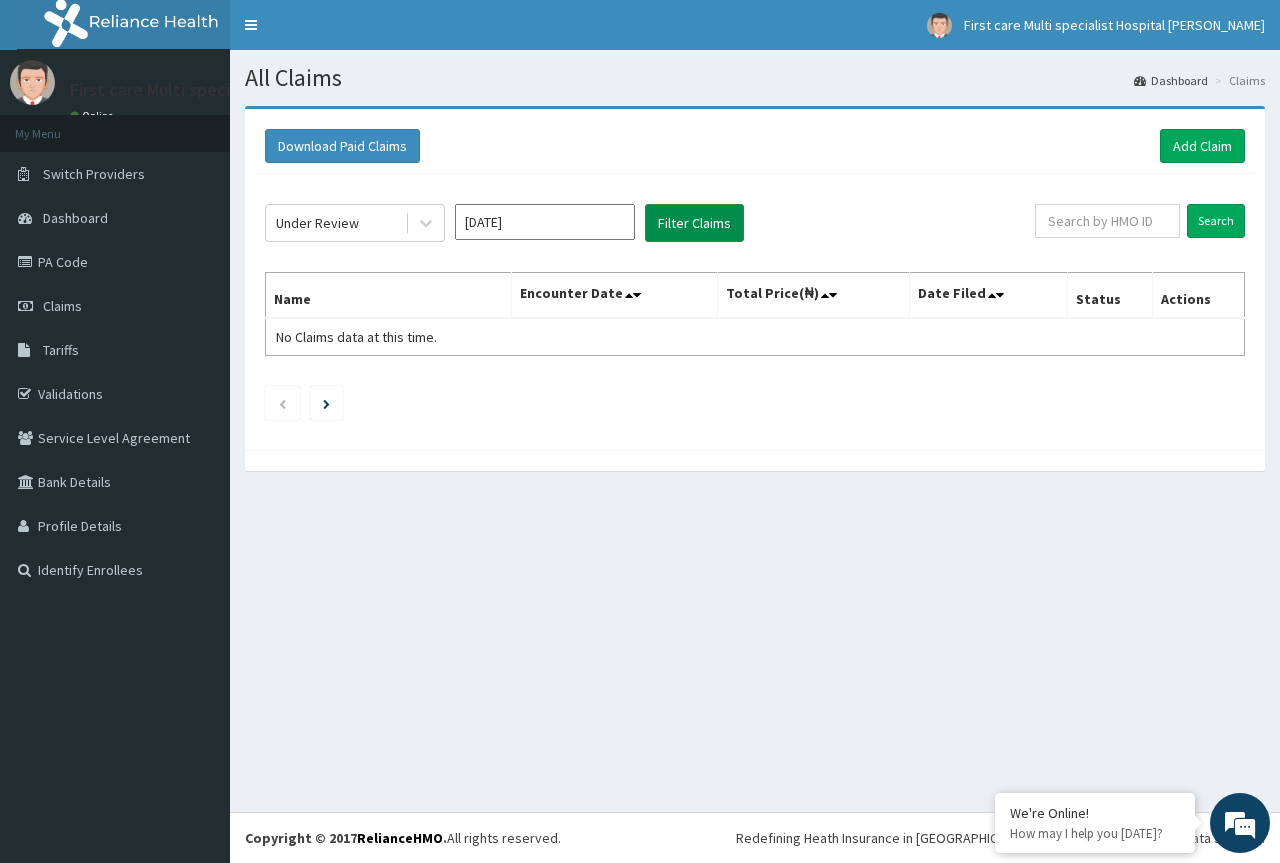 click on "Filter Claims" at bounding box center [694, 223] 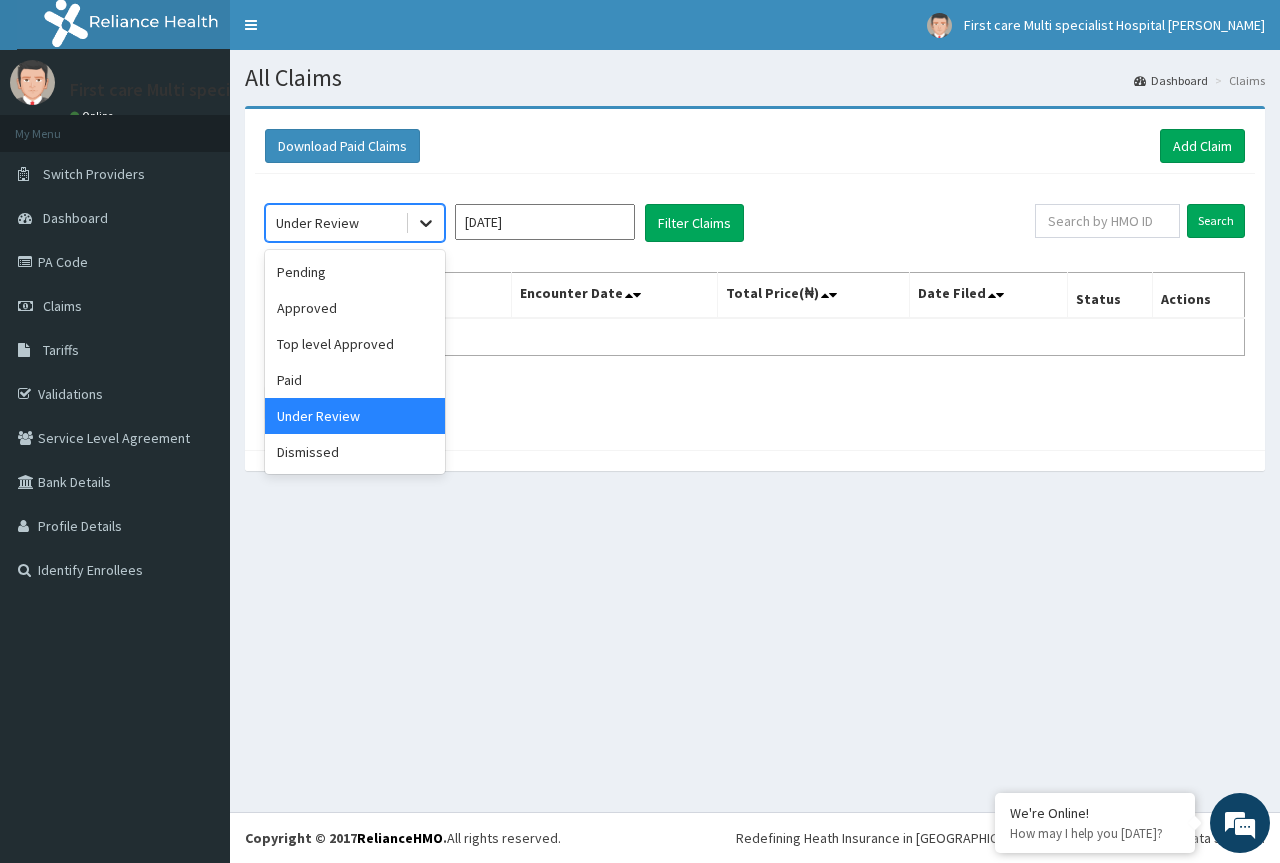click 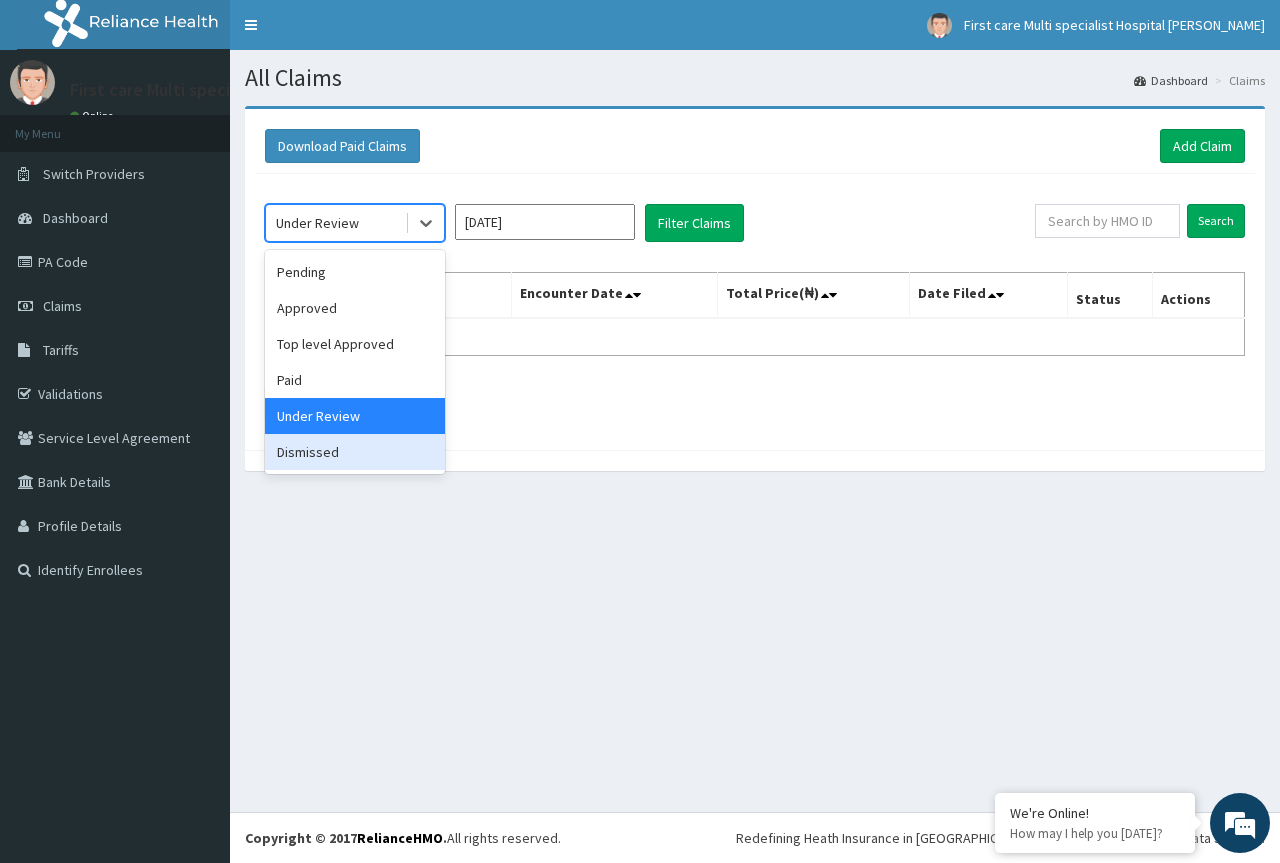 click on "Dismissed" at bounding box center (355, 452) 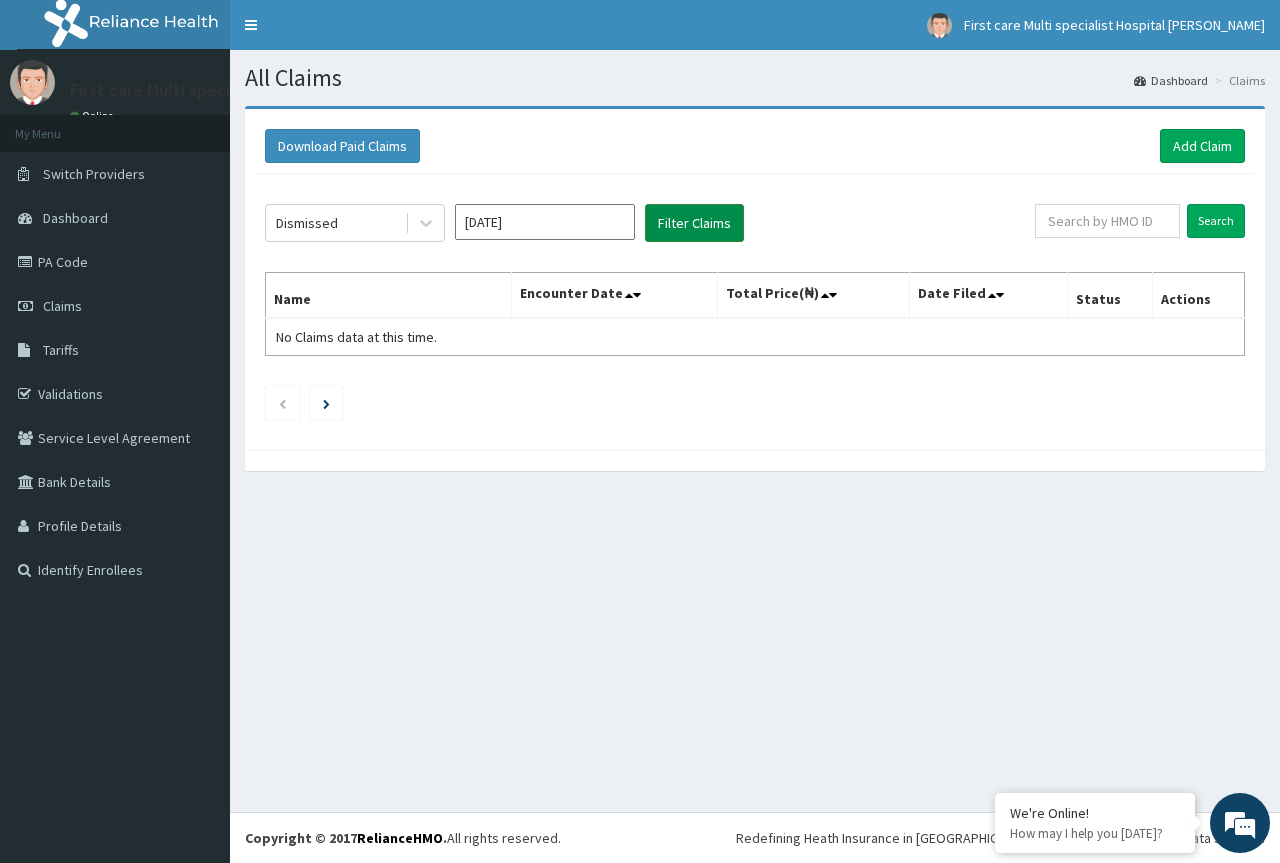 click on "Filter Claims" at bounding box center [694, 223] 